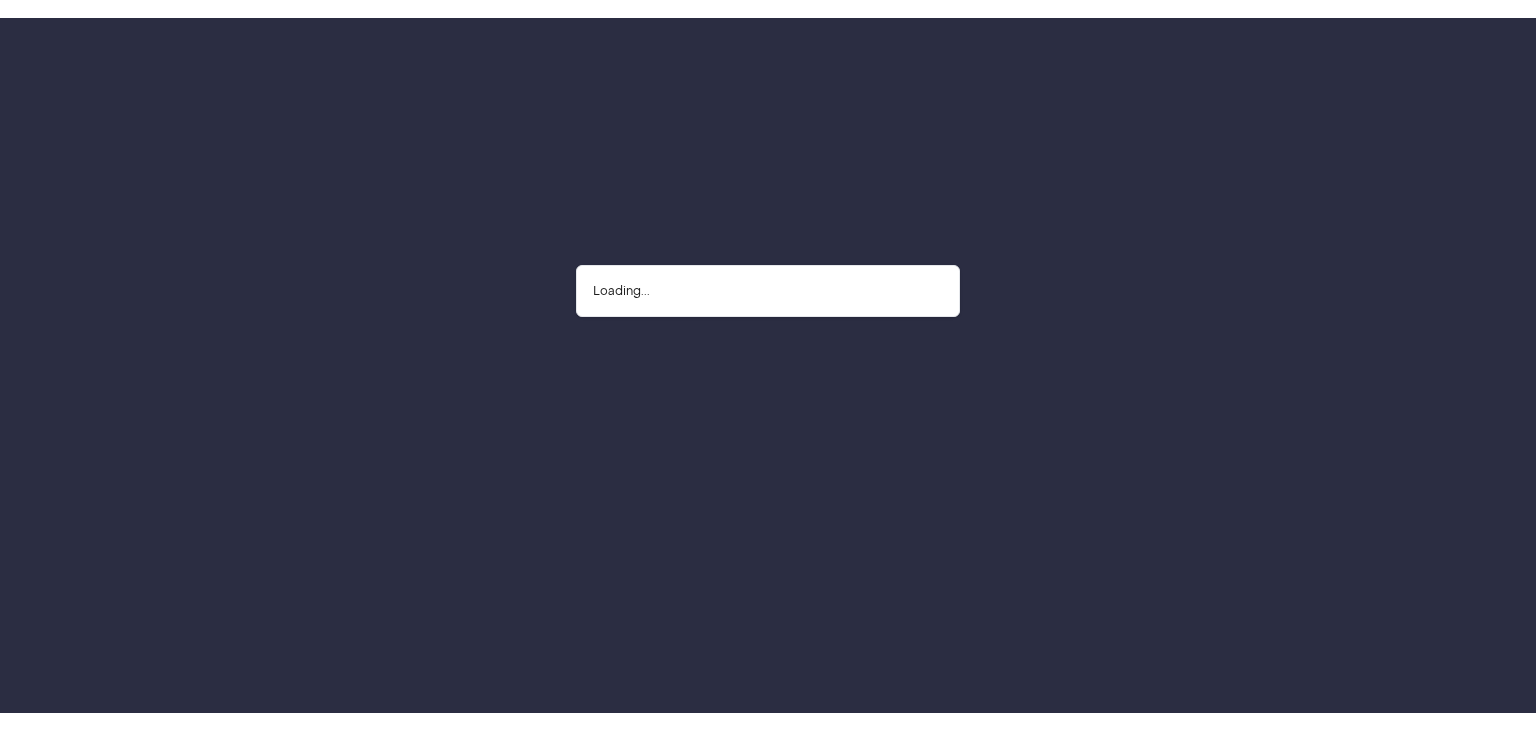 scroll, scrollTop: 0, scrollLeft: 0, axis: both 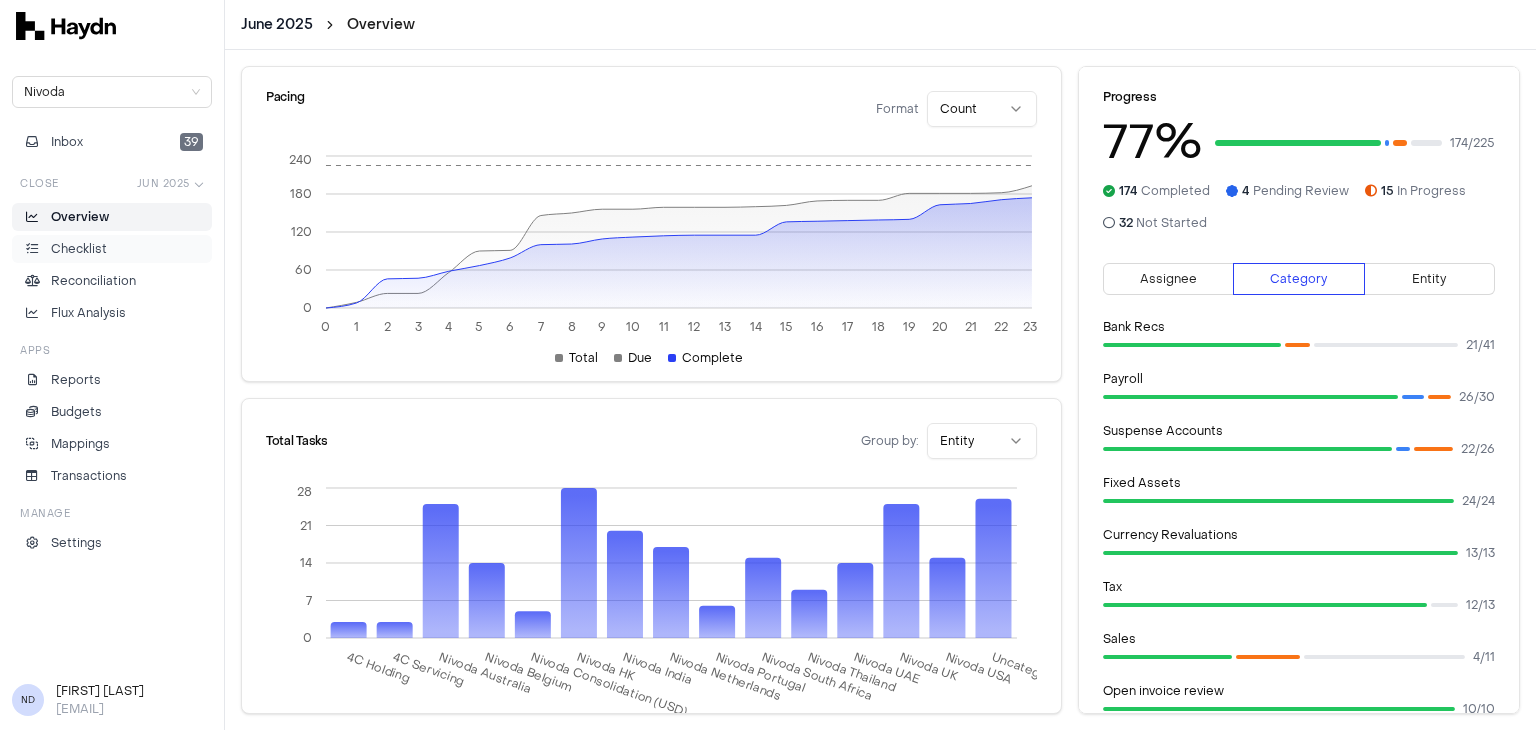 click on "Checklist" at bounding box center (112, 249) 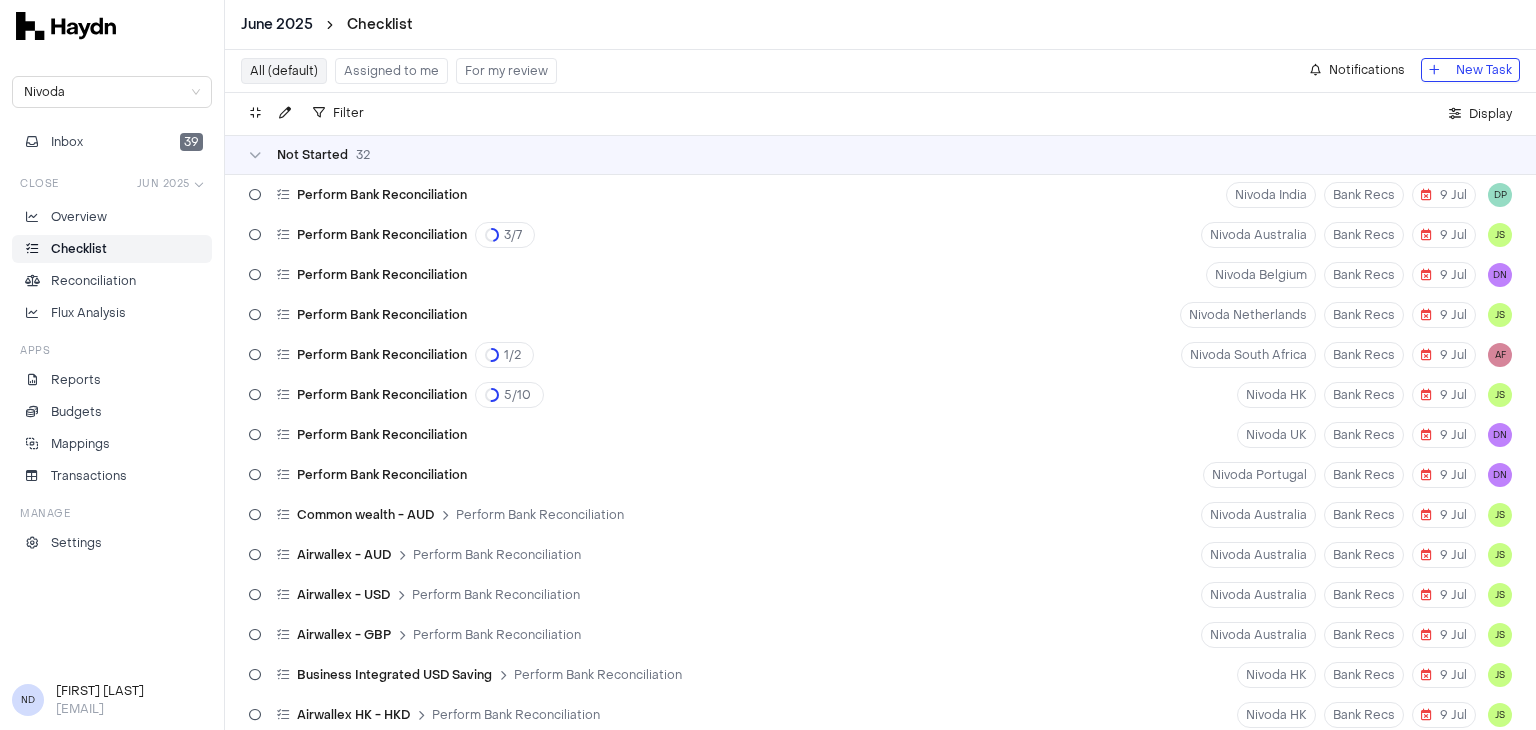 click on "[MONTH] [YEAR] Checklist Nivoda Inbox 39 Close [MONTH] [YEAR] Overview Checklist Reconciliation Flux Analysis Apps Reports Budgets Mappings Transactions Manage Settings ND [FIRST] [LAST] [EMAIL] All   (default) Assigned to me   For my review   Notifications New Task Filter . Display Not Started 32 Perform Bank Reconciliation Nivoda India Bank Recs 9 [MONTH] DP Perform Bank Reconciliation 3 / 7 Nivoda Australia Bank Recs 9 [MONTH] JS Perform Bank Reconciliation Nivoda Belgium Bank Recs 9 [MONTH] DN Perform Bank Reconciliation Nivoda Netherlands Bank Recs 9 [MONTH] JS Perform Bank Reconciliation 1 / 2 Nivoda South Africa Bank Recs 9 [MONTH] AF Perform Bank Reconciliation 5 / 10 Nivoda HK Bank Recs 9 [MONTH] JS Perform Bank Reconciliation Nivoda UK Bank Recs 9 [MONTH] DN Perform Bank Reconciliation Nivoda Portugal Bank Recs 9 [MONTH] DN Common wealth - AUD Perform Bank Reconciliation Nivoda Australia Bank Recs 9 [MONTH] JS Airwallex - AUD Perform Bank Reconciliation Nivoda Australia Bank Recs 9 [MONTH] JS Airwallex - USD Nivoda Australia 9 [MONTH] JS" at bounding box center (768, 365) 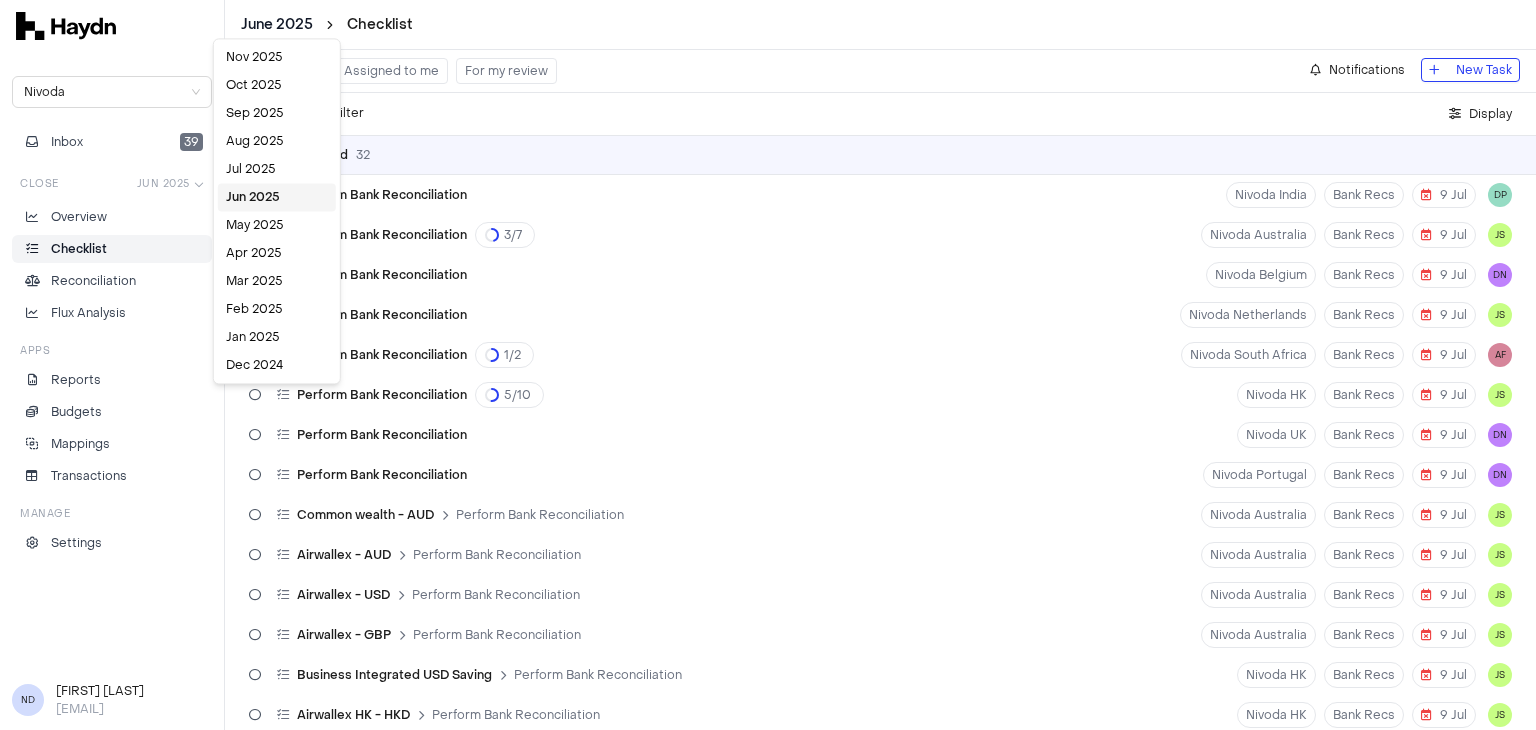 click on "[MONTH] [YEAR] Checklist Nivoda Inbox 39 Close [MONTH] [YEAR] Overview Checklist Reconciliation Flux Analysis Apps Reports Budgets Mappings Transactions Manage Settings ND [FIRST] [LAST] [EMAIL] All   (default) Assigned to me   For my review   Notifications New Task Filter . Display Not Started 32 Perform Bank Reconciliation Nivoda India Bank Recs 9 [MONTH] DP Perform Bank Reconciliation 3 / 7 Nivoda Australia Bank Recs 9 [MONTH] JS Perform Bank Reconciliation Nivoda Belgium Bank Recs 9 [MONTH] DN Perform Bank Reconciliation Nivoda Netherlands Bank Recs 9 [MONTH] JS Perform Bank Reconciliation 1 / 2 Nivoda South Africa Bank Recs 9 [MONTH] AF Perform Bank Reconciliation 5 / 10 Nivoda HK Bank Recs 9 [MONTH] JS Perform Bank Reconciliation Nivoda UK Bank Recs 9 [MONTH] DN Perform Bank Reconciliation Nivoda Portugal Bank Recs 9 [MONTH] DN Common wealth - AUD Perform Bank Reconciliation Nivoda Australia Bank Recs 9 [MONTH] JS Airwallex - AUD Perform Bank Reconciliation Nivoda Australia Bank Recs 9 [MONTH] JS Airwallex - USD Nivoda Australia 9 [MONTH] JS" at bounding box center (768, 365) 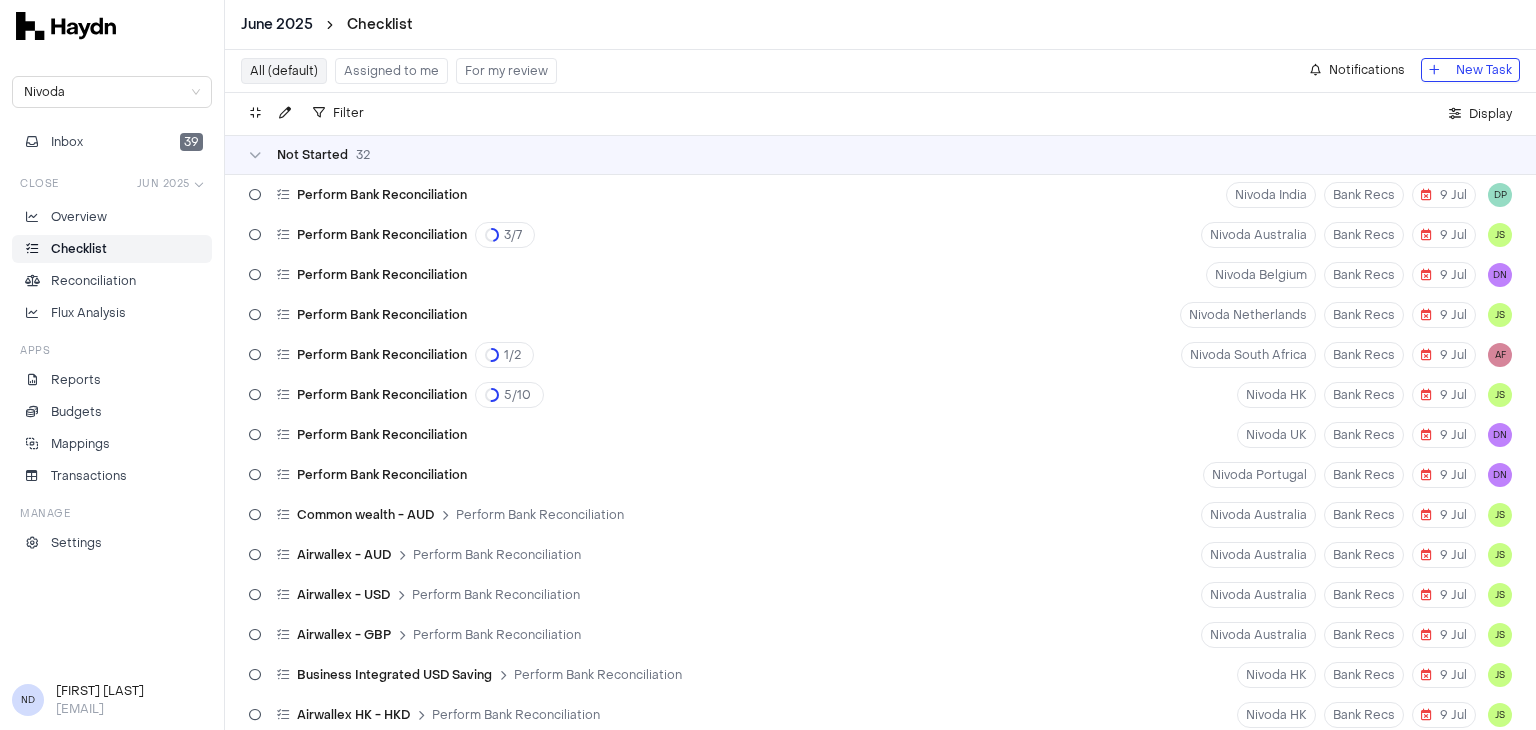 click on "Overview" at bounding box center (79, 217) 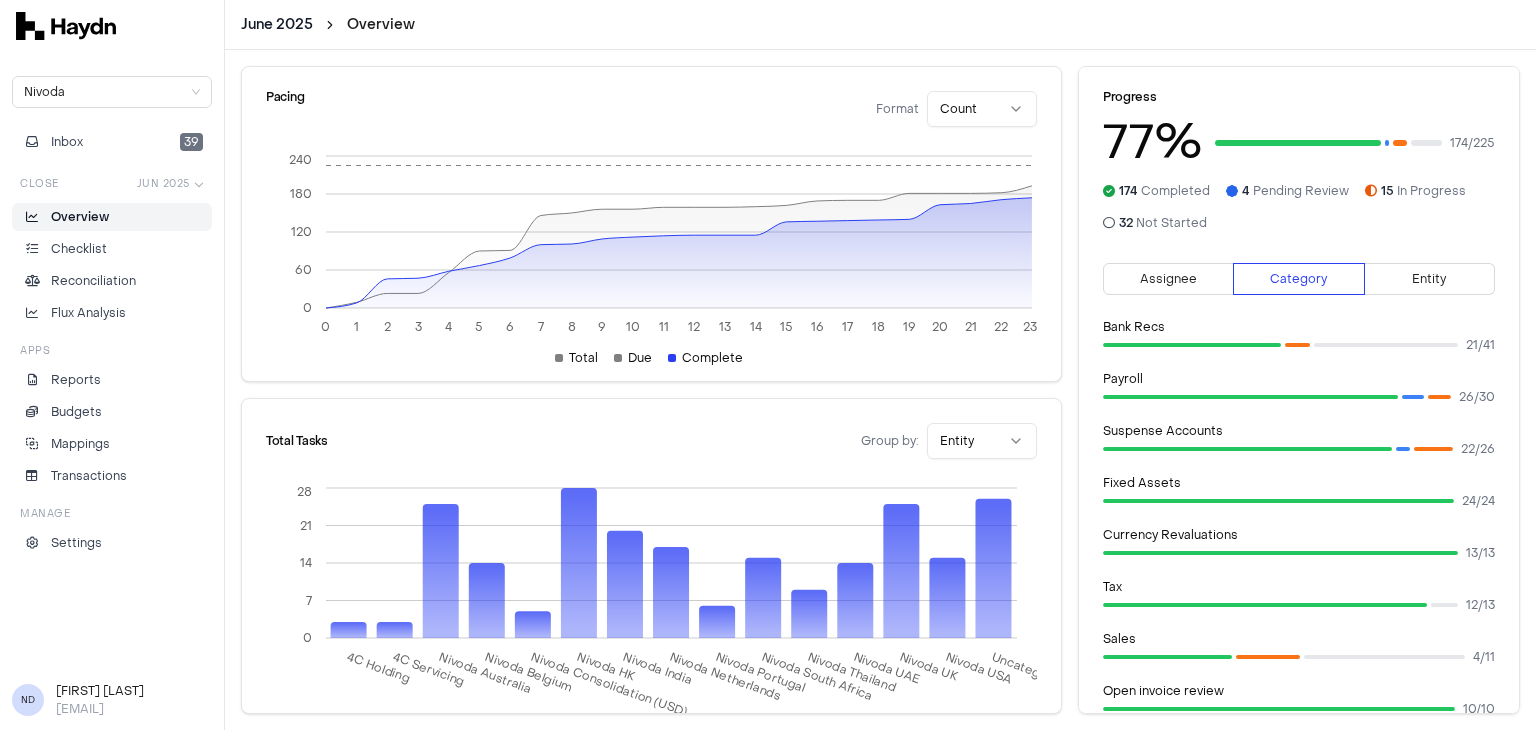 click 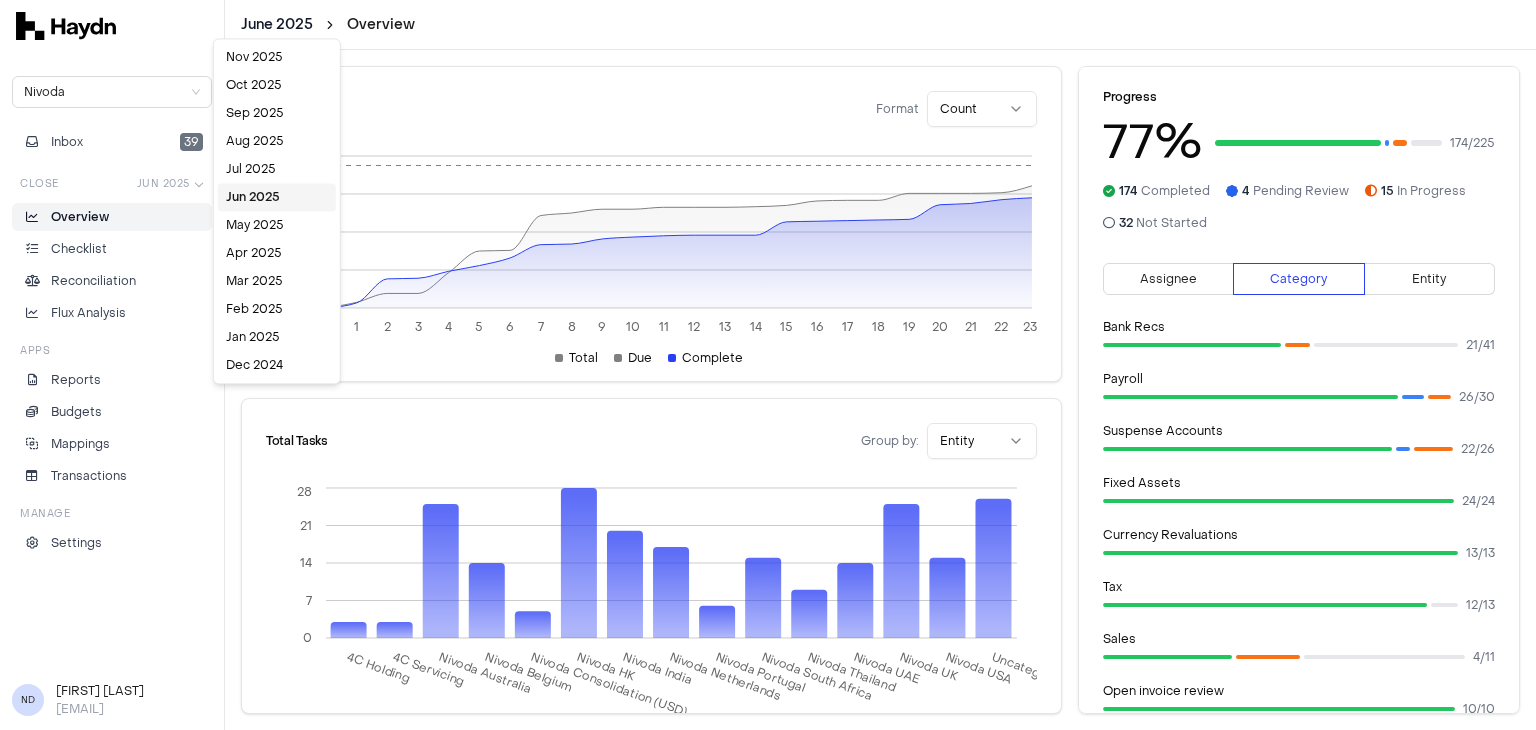 click on "[MONTH] [YEAR] Overview Nivoda Inbox 39 Close [MONTH] [YEAR] Overview Checklist Reconciliation Flux Analysis Apps Reports Budgets Mappings Transactions Manage Settings ND [FIRST] [LAST] [EMAIL] Pacing Format Count 0 1 2 3 4 5 6 7 8 9 10 11 12 13 14 15 16 17 18 19 20 21 22 23 0 60 120 180 240 Total Due Complete Total Tasks Group by: Entity 4C Holding 4C Servicing Nivoda Australia Nivoda Belgium Nivoda Consolidation (USD) Nivoda HK Nivoda India Nivoda Netherlands Nivoda Portugal Nivoda South Africa Nivoda Thailand Nivoda UAE Nivoda UK Nivoda USA Uncategorized 0 7 14 21 28 Progress 77 % 174 / 225 174   Completed 4   Pending Review 15   In Progress 32   Not Started Assignee Category Entity Bank Recs 21 / 41 Payroll 26 / 30 Suspense Accounts 22 / 26 Fixed Assets 24 / 24 Currency Revaluations 13 / 13 Tax 12 / 13 Sales 4 / 11 Open invoice review 10 / 10 Prepayments 10 / 10 Finance Reporting 3 / 4 Provisions 4 / 4 Close Books 3 / 3 Compliance 2 / 3 Intercompany 0 / 2 Posting Period 2 / 2 Shipments 2 / 2 1 / 1 15" at bounding box center (768, 365) 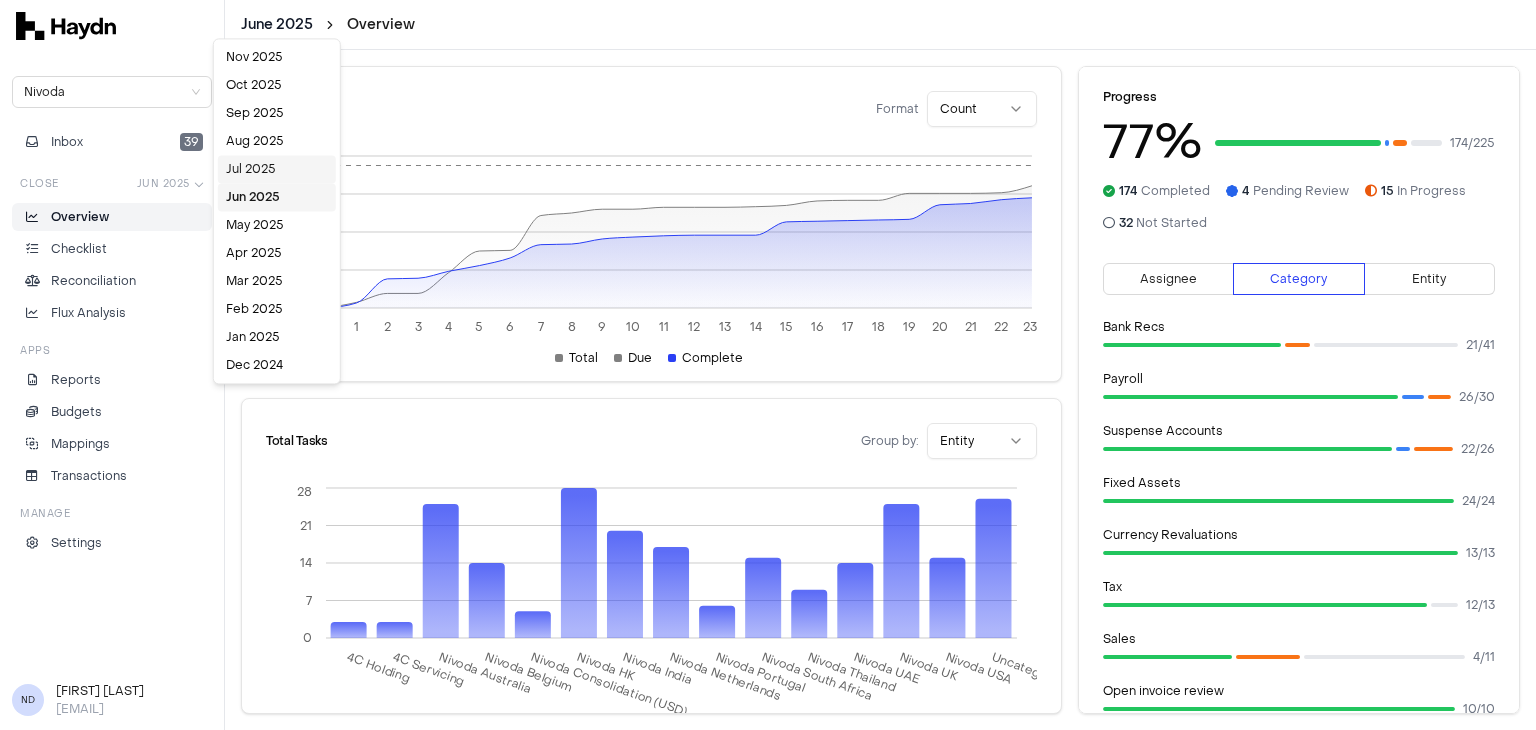 click on "Jul 2025" at bounding box center (277, 169) 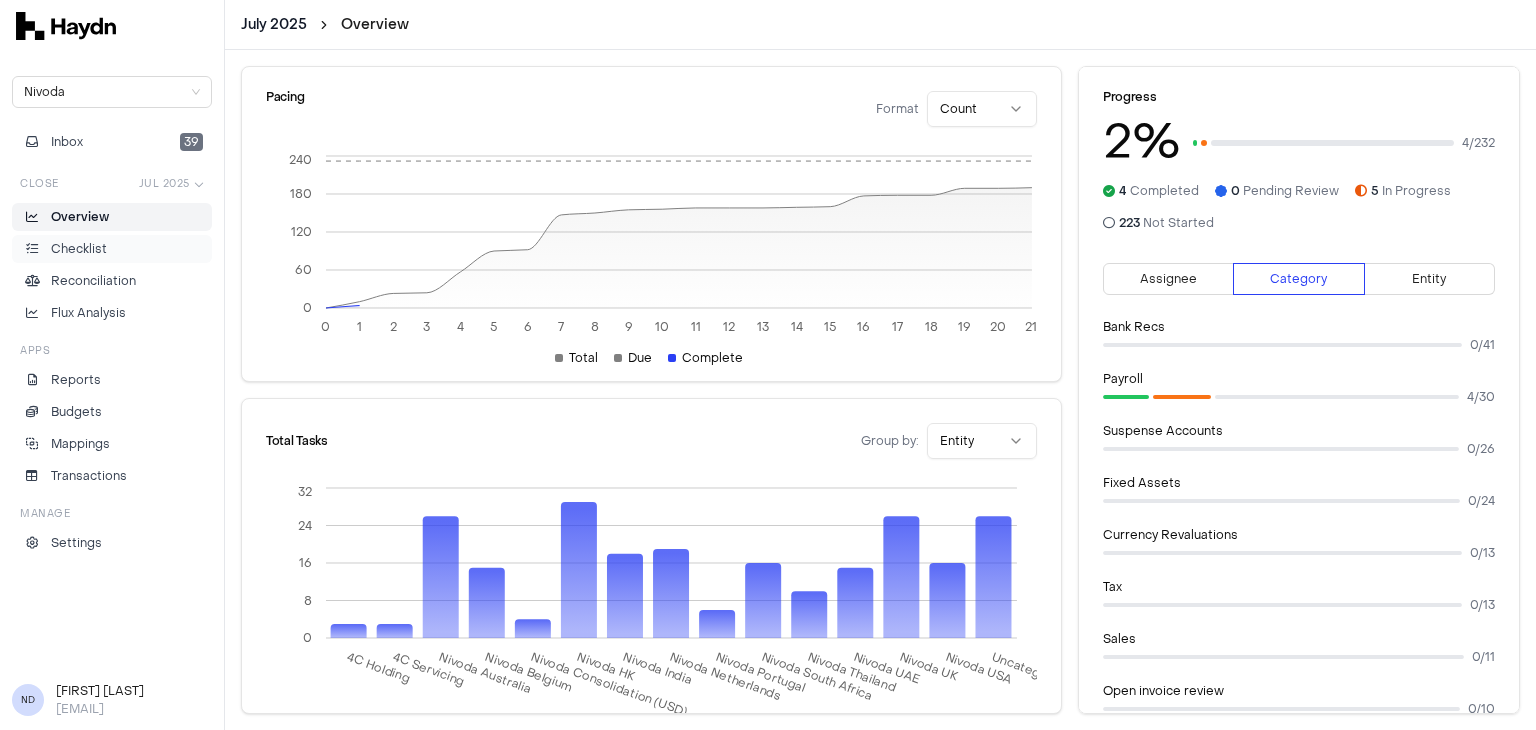 click on "Checklist" at bounding box center (79, 249) 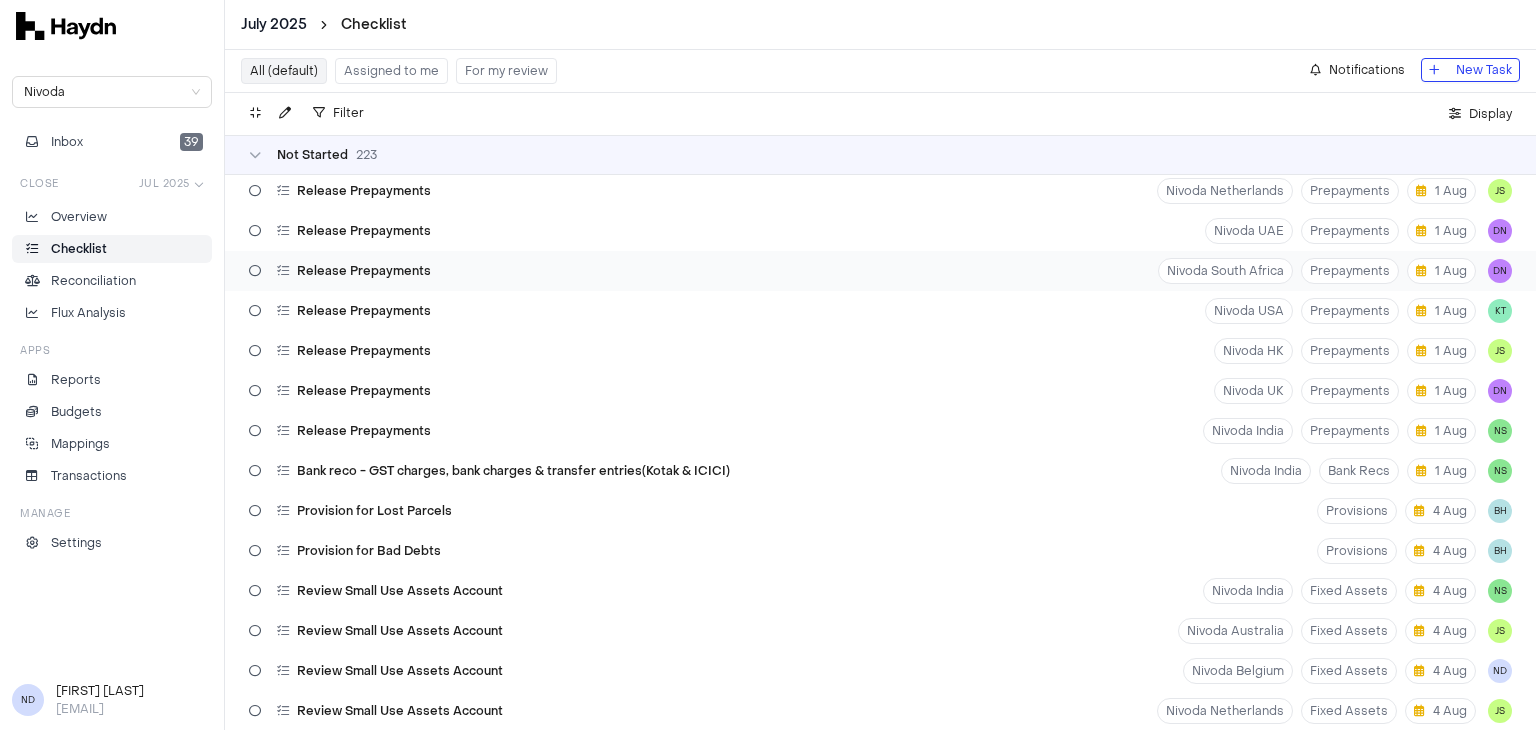 scroll, scrollTop: 0, scrollLeft: 0, axis: both 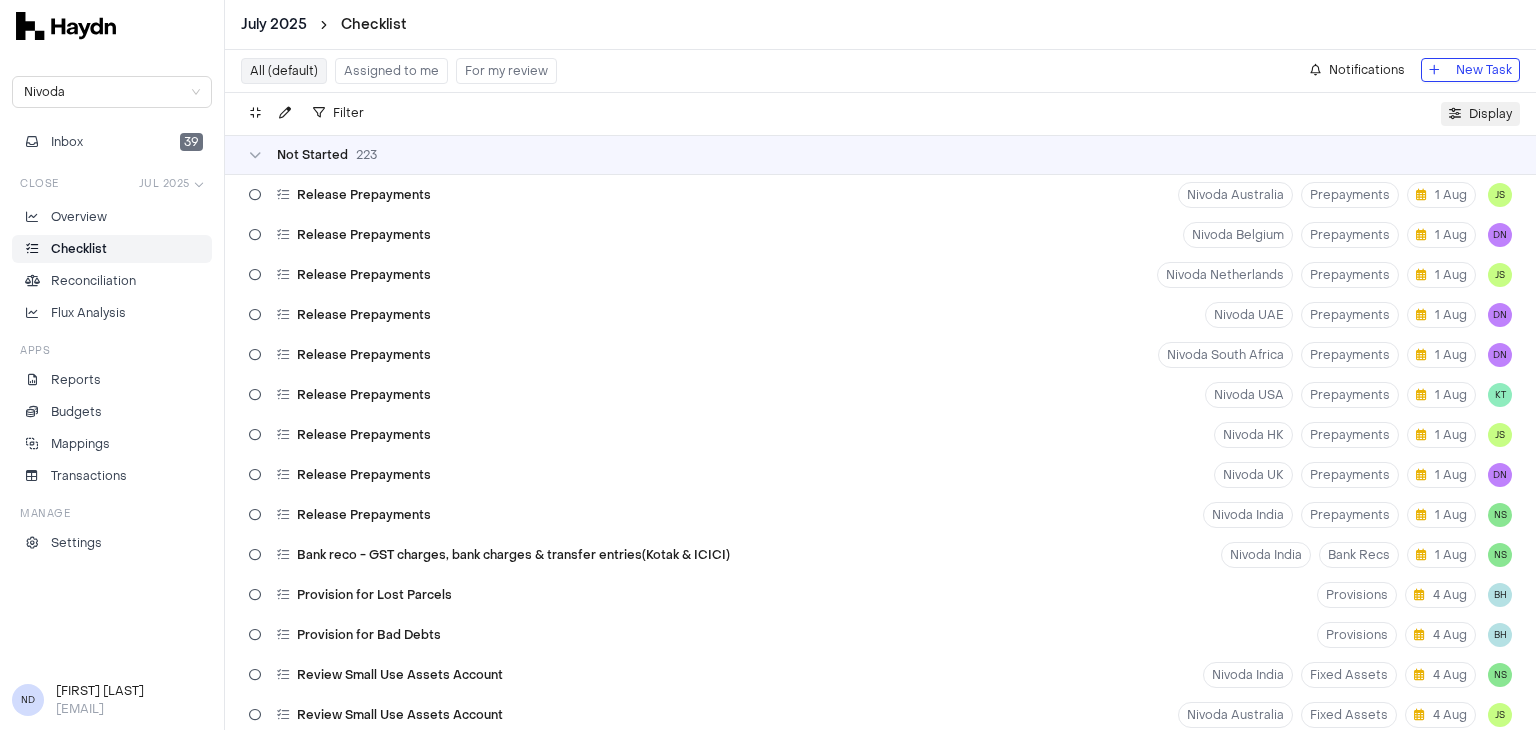 click at bounding box center (1455, 114) 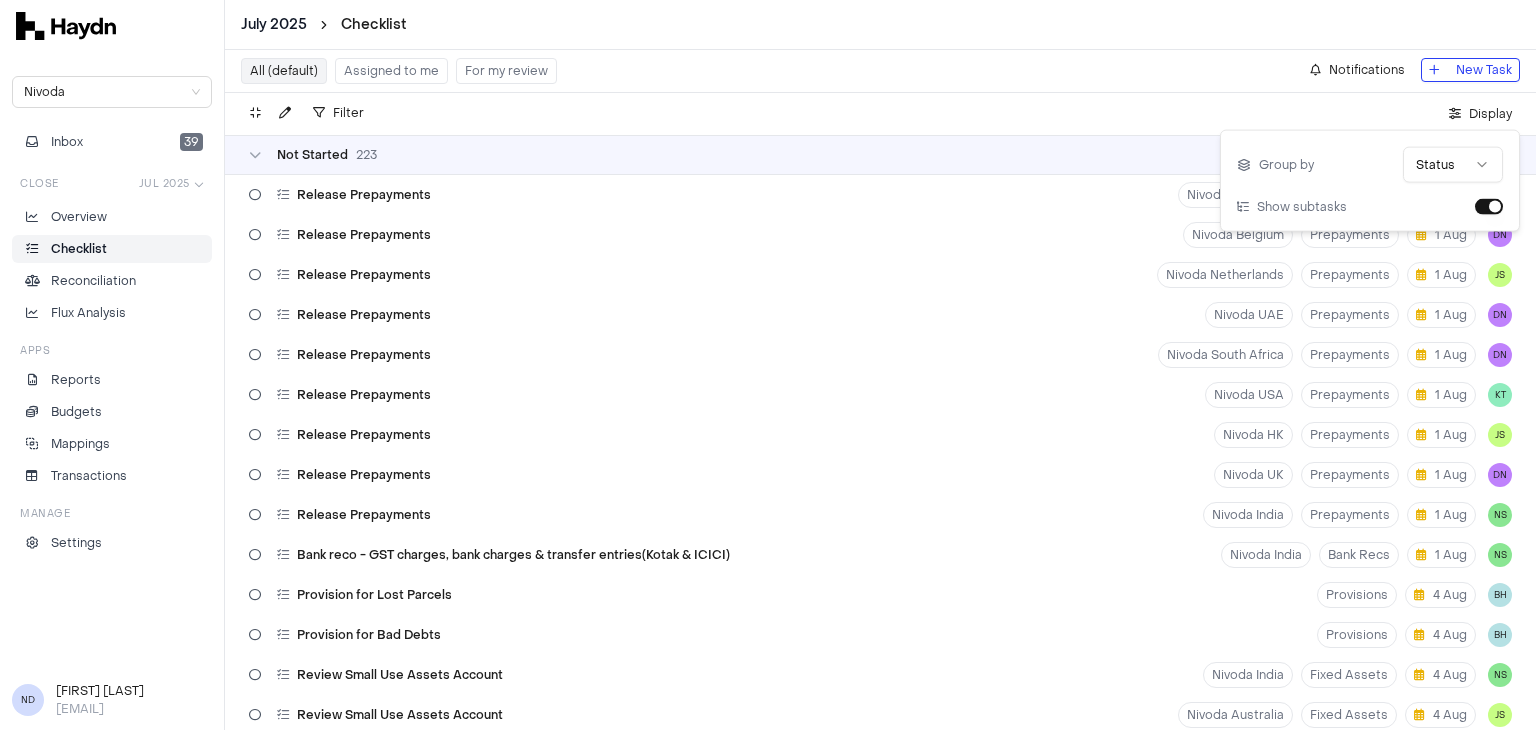 click on "[MONTH] [YEAR] Checklist Nivoda Inbox 39 Close [MONTH] [YEAR] Overview Checklist Reconciliation Flux Analysis Apps Reports Budgets Mappings Transactions Manage Settings ND [FIRST] [LAST] [EMAIL] All   (default) Assigned to me   For my review   Notifications New Task Filter . Display Not Started 223 Release Prepayments Nivoda Australia Prepayments 1 [MONTH] JS Release Prepayments Nivoda Belgium Prepayments 1 [MONTH] DN Release Prepayments Nivoda Netherlands Prepayments 1 [MONTH] JS Release Prepayments Nivoda UAE Prepayments 1 [MONTH] DN Release Prepayments Nivoda South Africa Prepayments 1 [MONTH] DN Release Prepayments Nivoda USA Prepayments 1 [MONTH] KT Release Prepayments Nivoda HK Prepayments 1 [MONTH] JS Release Prepayments Nivoda UK Prepayments 1 [MONTH] DN Release Prepayments Nivoda India Prepayments 1 [MONTH] NS Bank reco - GST charges, bank charges & transfer entries(Kotak & ICICI) Nivoda India Bank Recs 1 [MONTH] NS Provision for Lost Parcels  Provisions 4 [MONTH] BH Provision for Bad Debts Provisions 4 [MONTH] BH Nivoda India Fixed Assets NS" at bounding box center [768, 365] 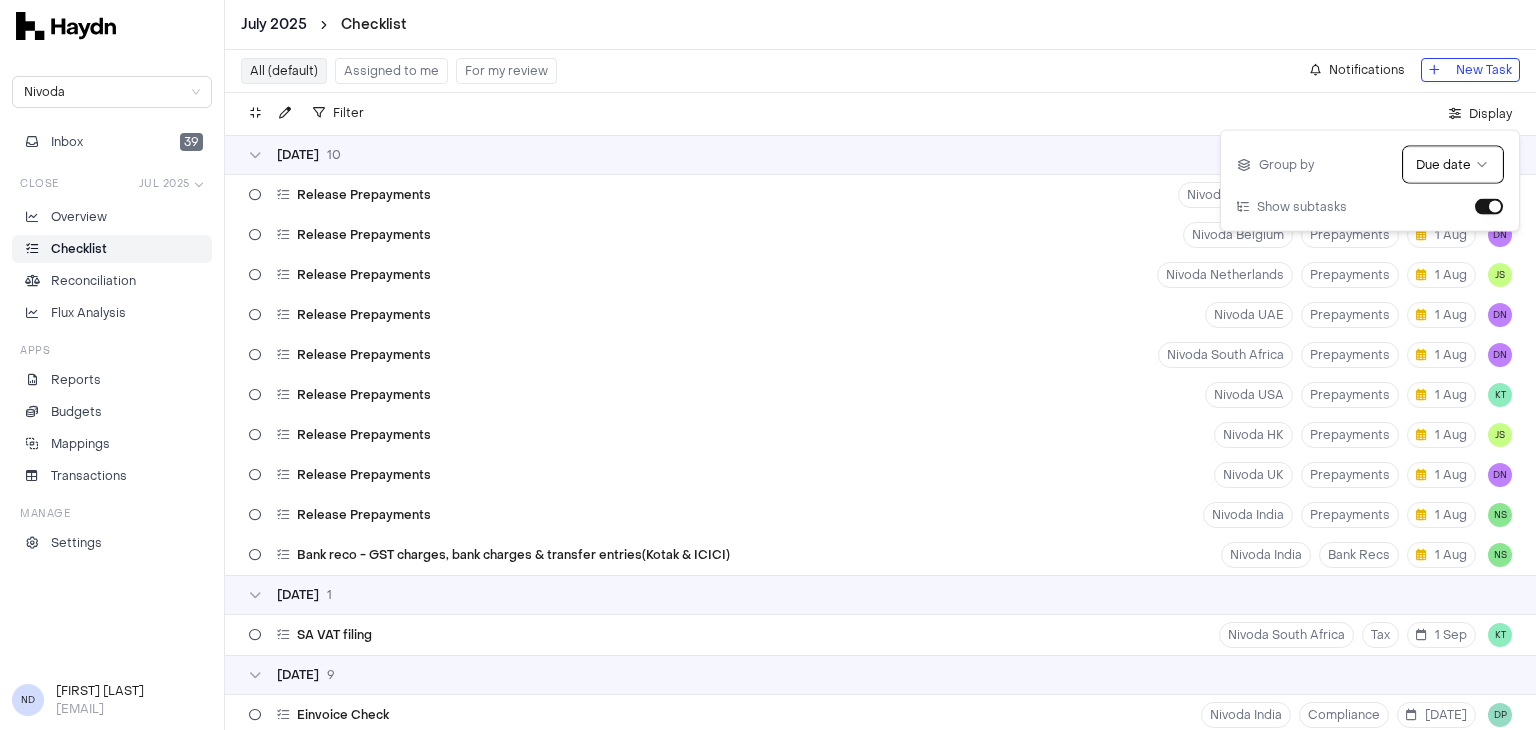 type 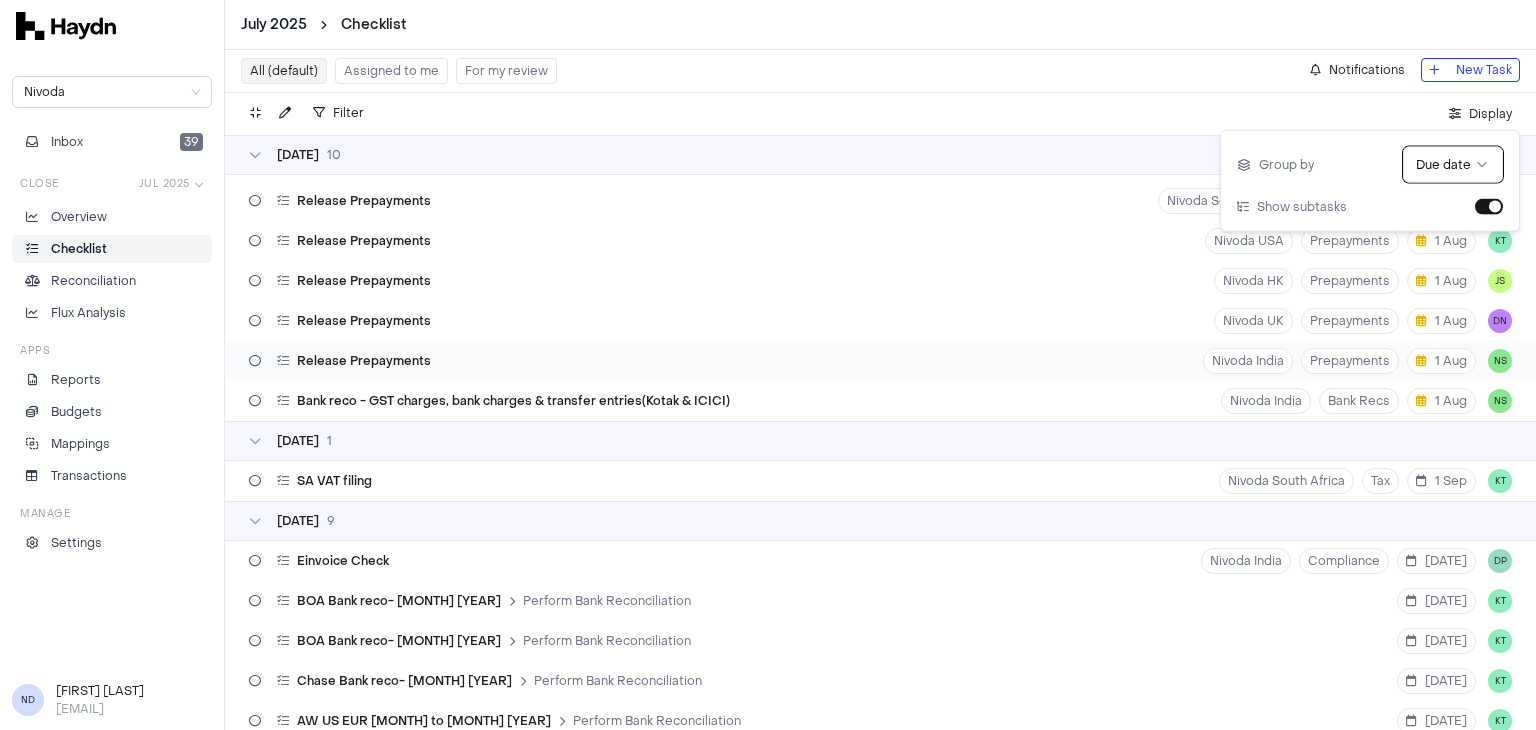 scroll, scrollTop: 194, scrollLeft: 0, axis: vertical 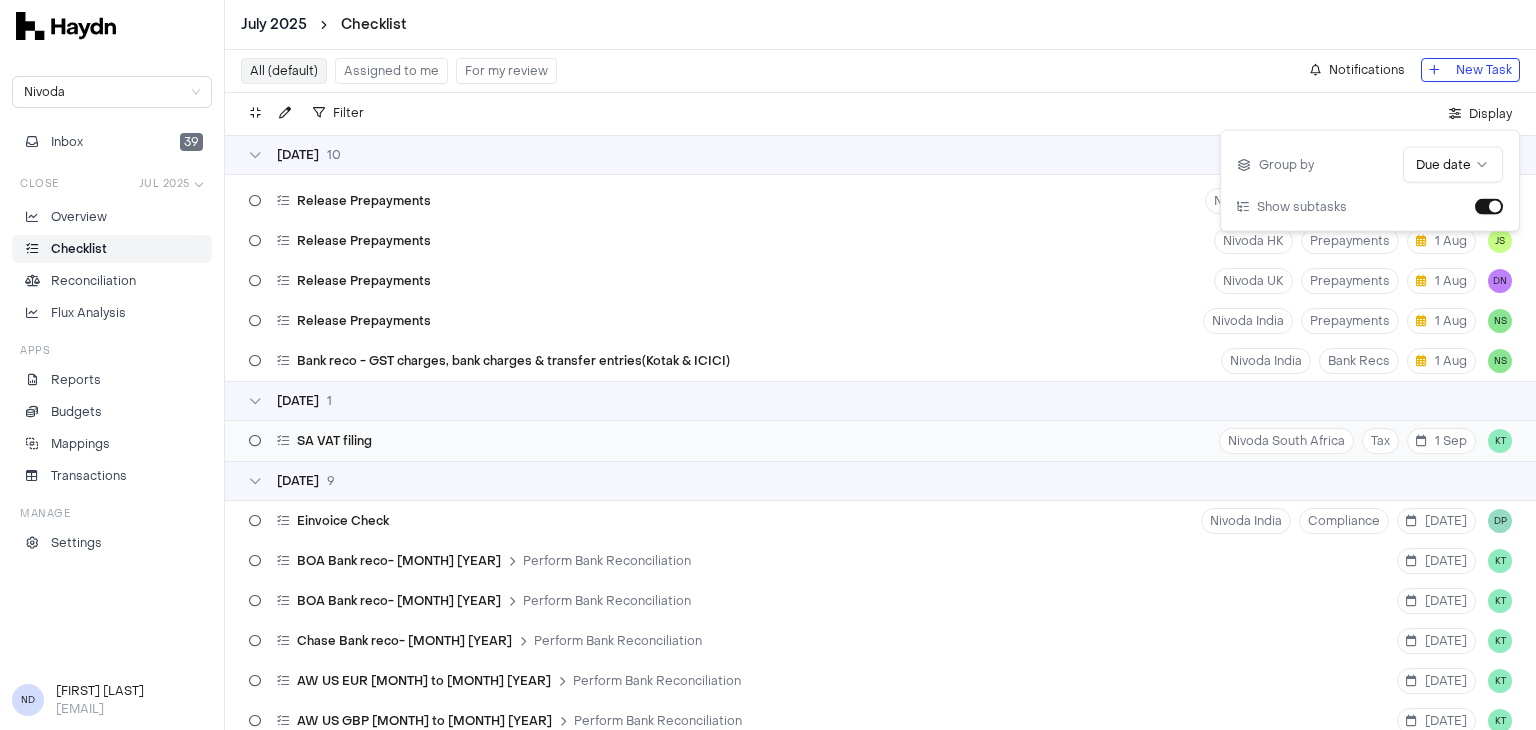click on "SA VAT filing  Nivoda South Africa Tax 1 [MONTH] KT" at bounding box center [880, 441] 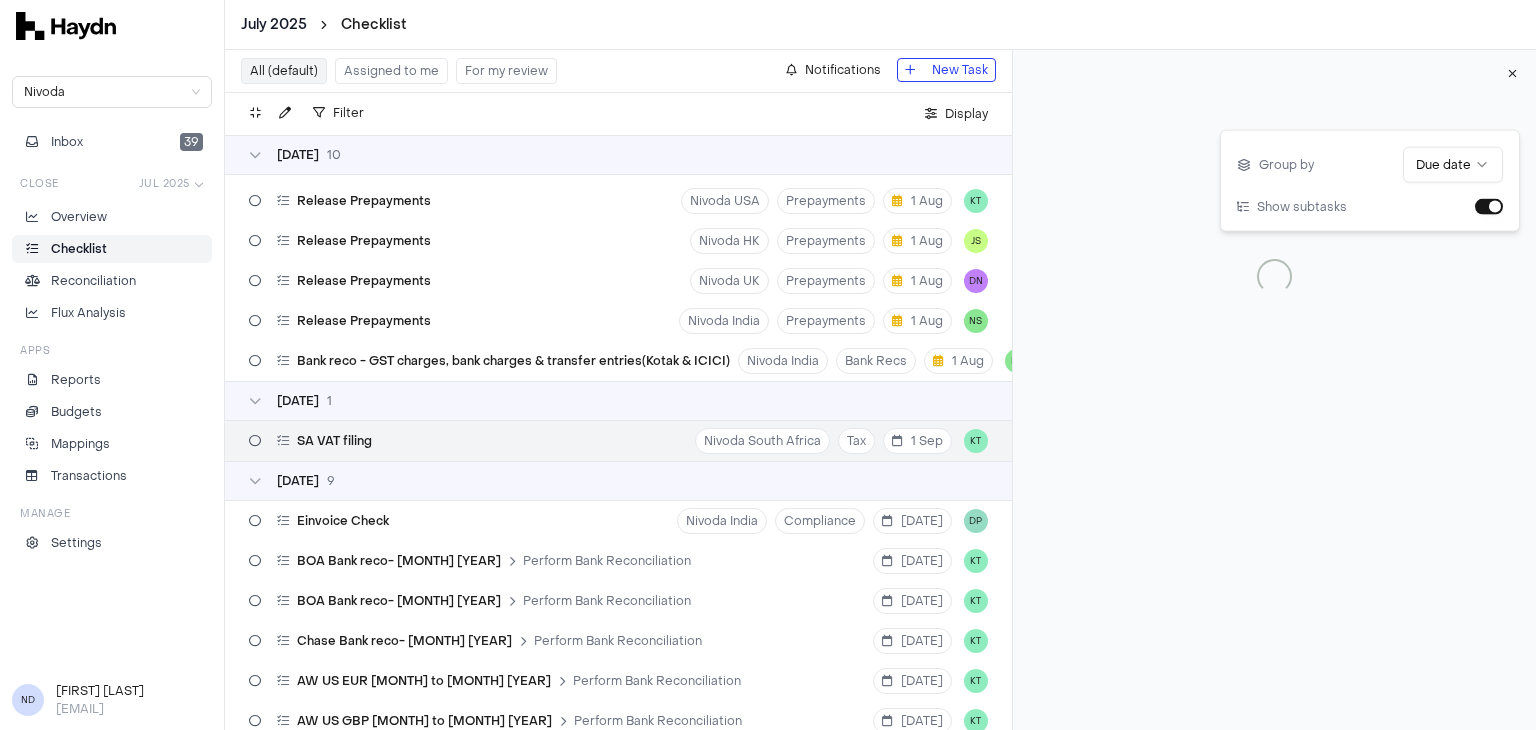 click at bounding box center (1274, 276) 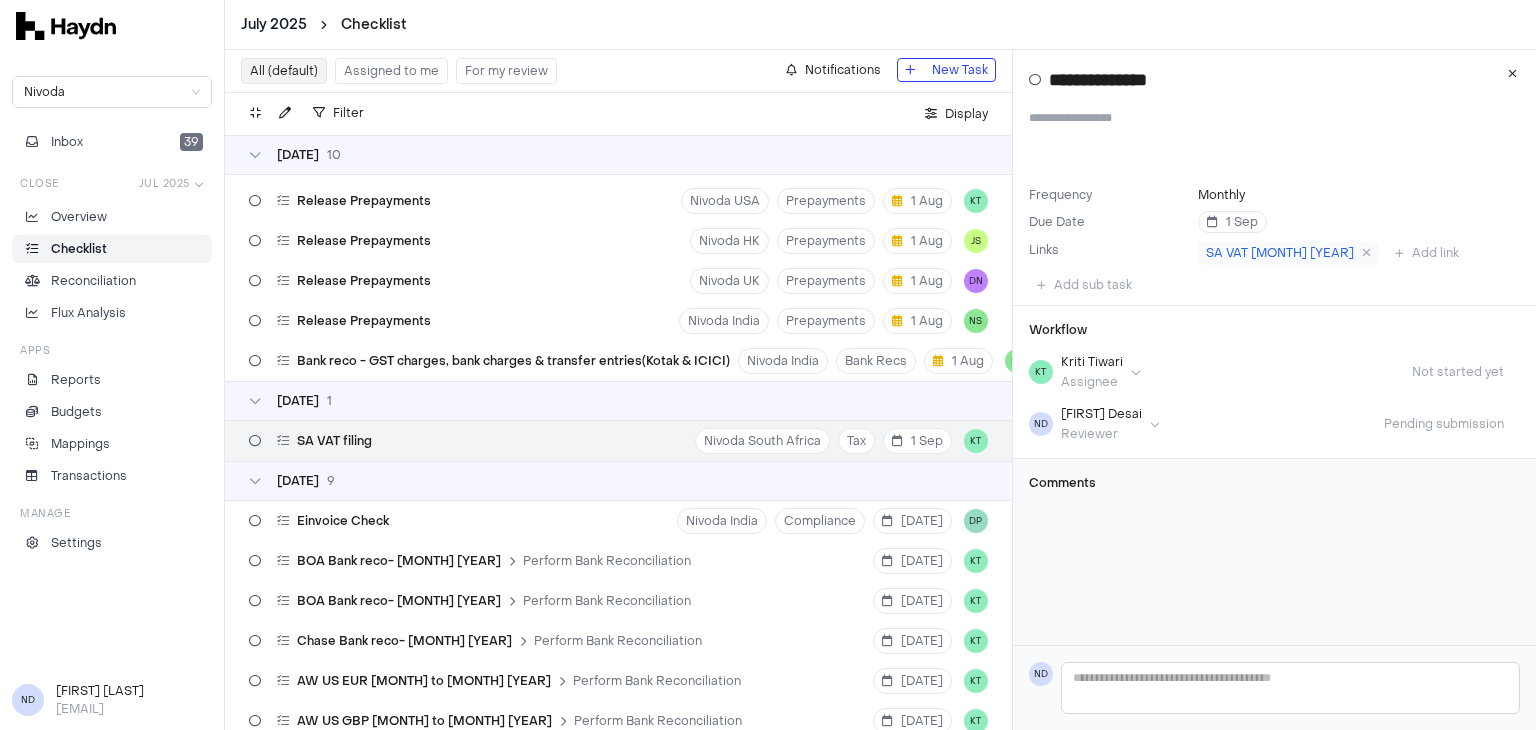 type 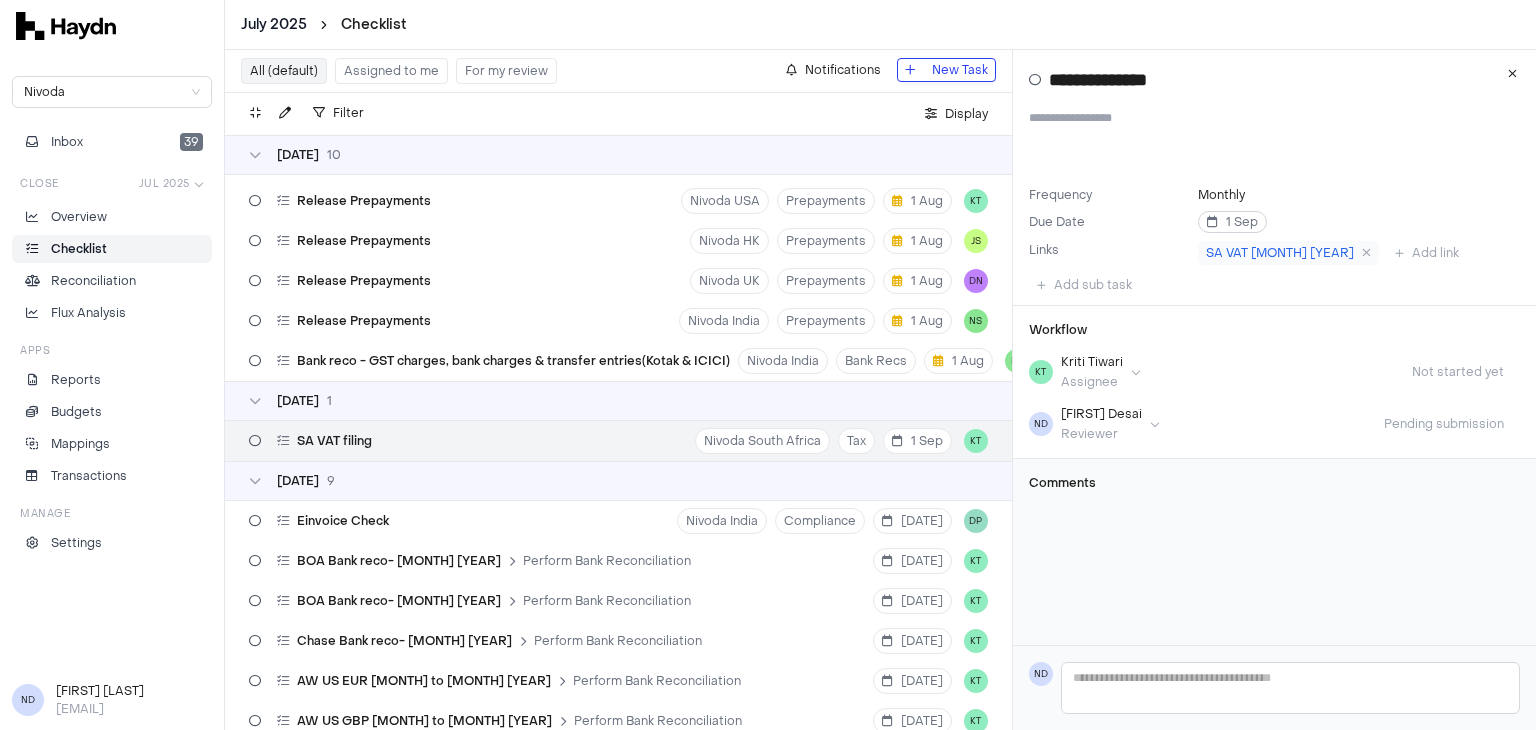 click on "1 Sep" at bounding box center [1232, 222] 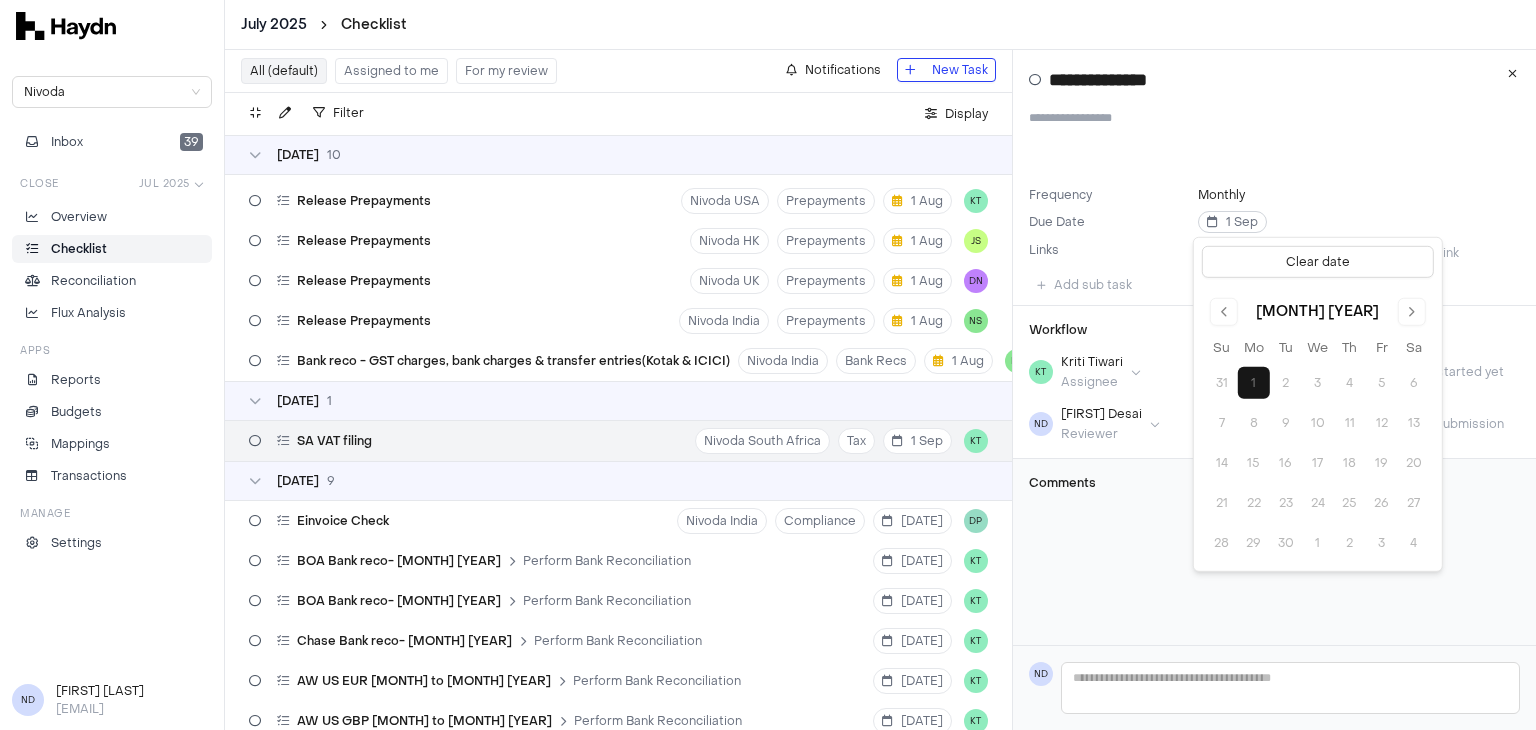 type 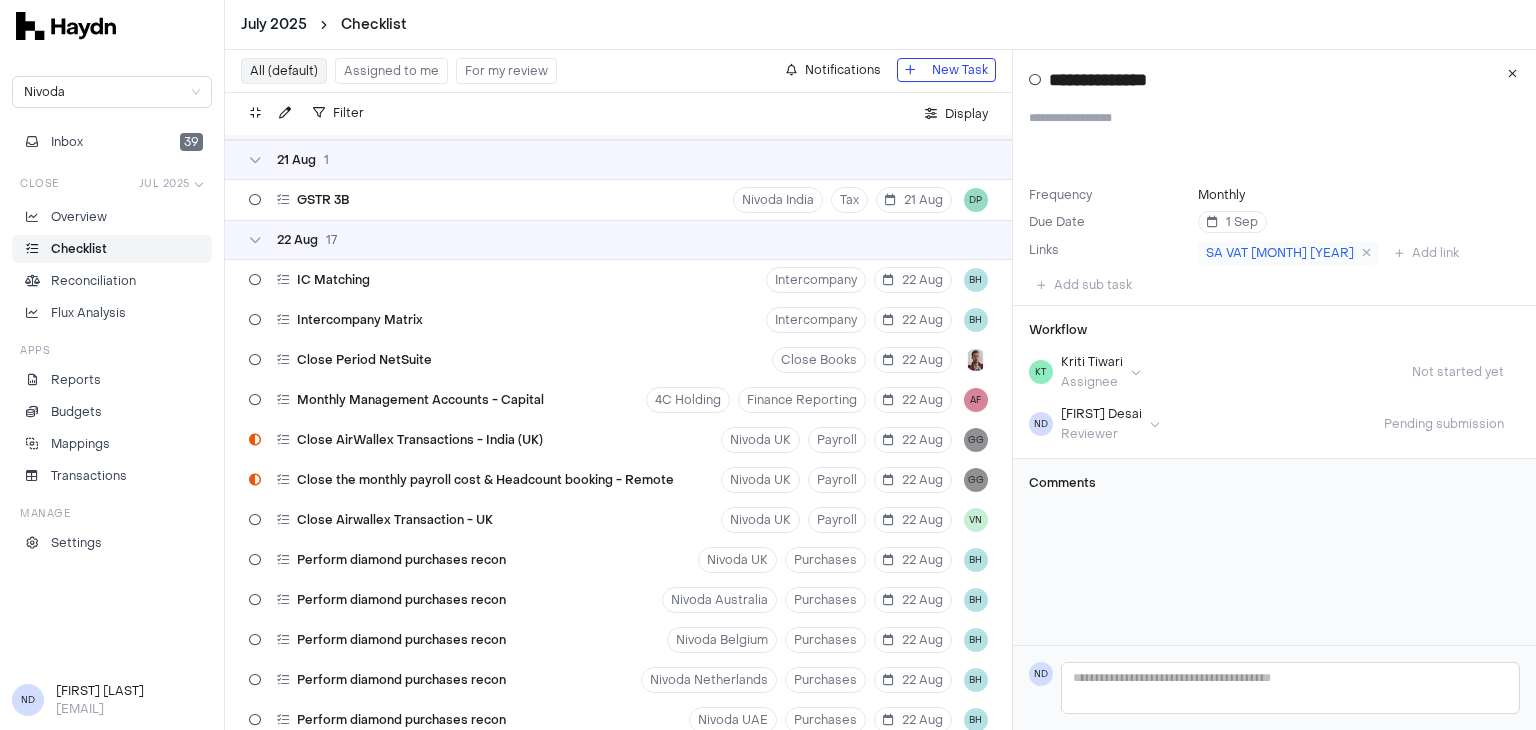 scroll, scrollTop: 7316, scrollLeft: 0, axis: vertical 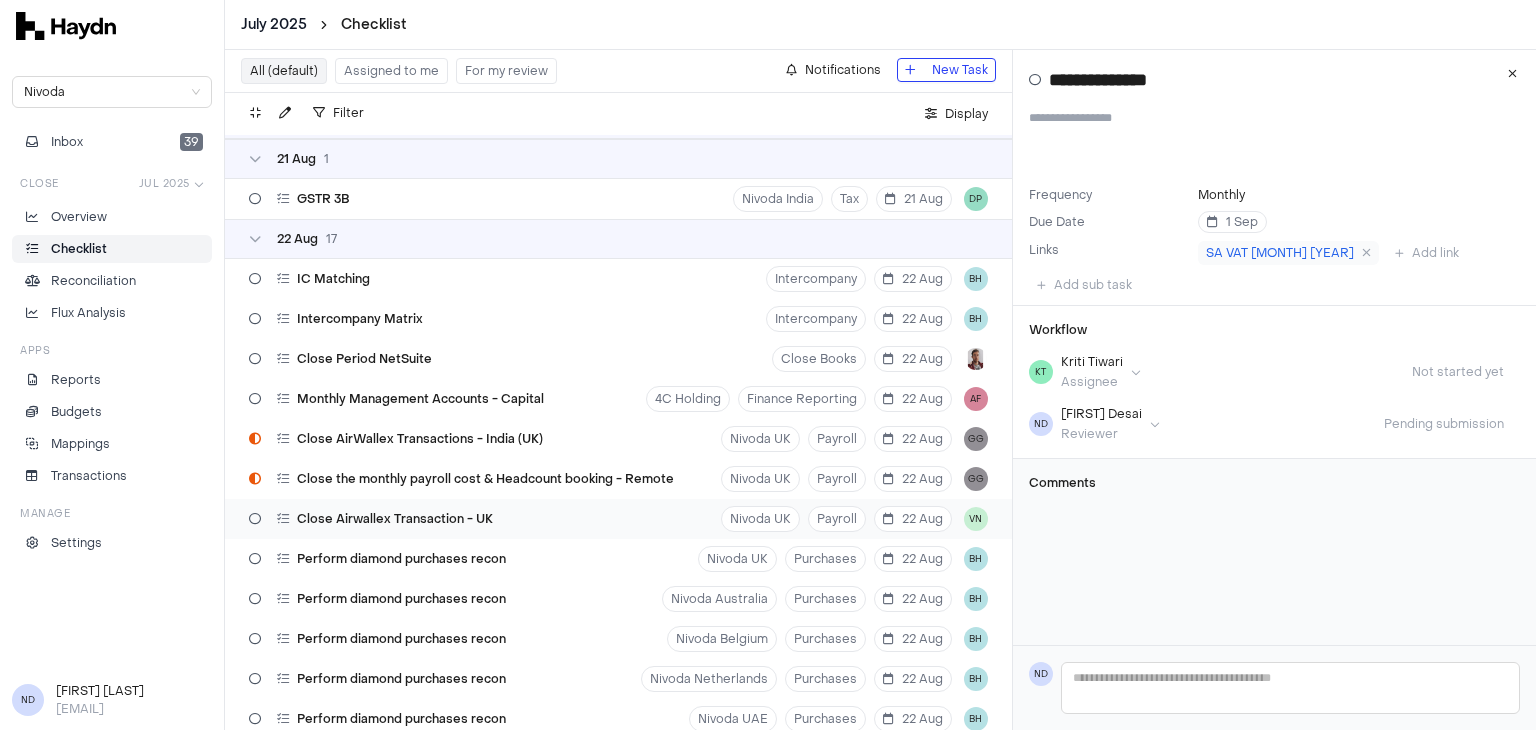 type 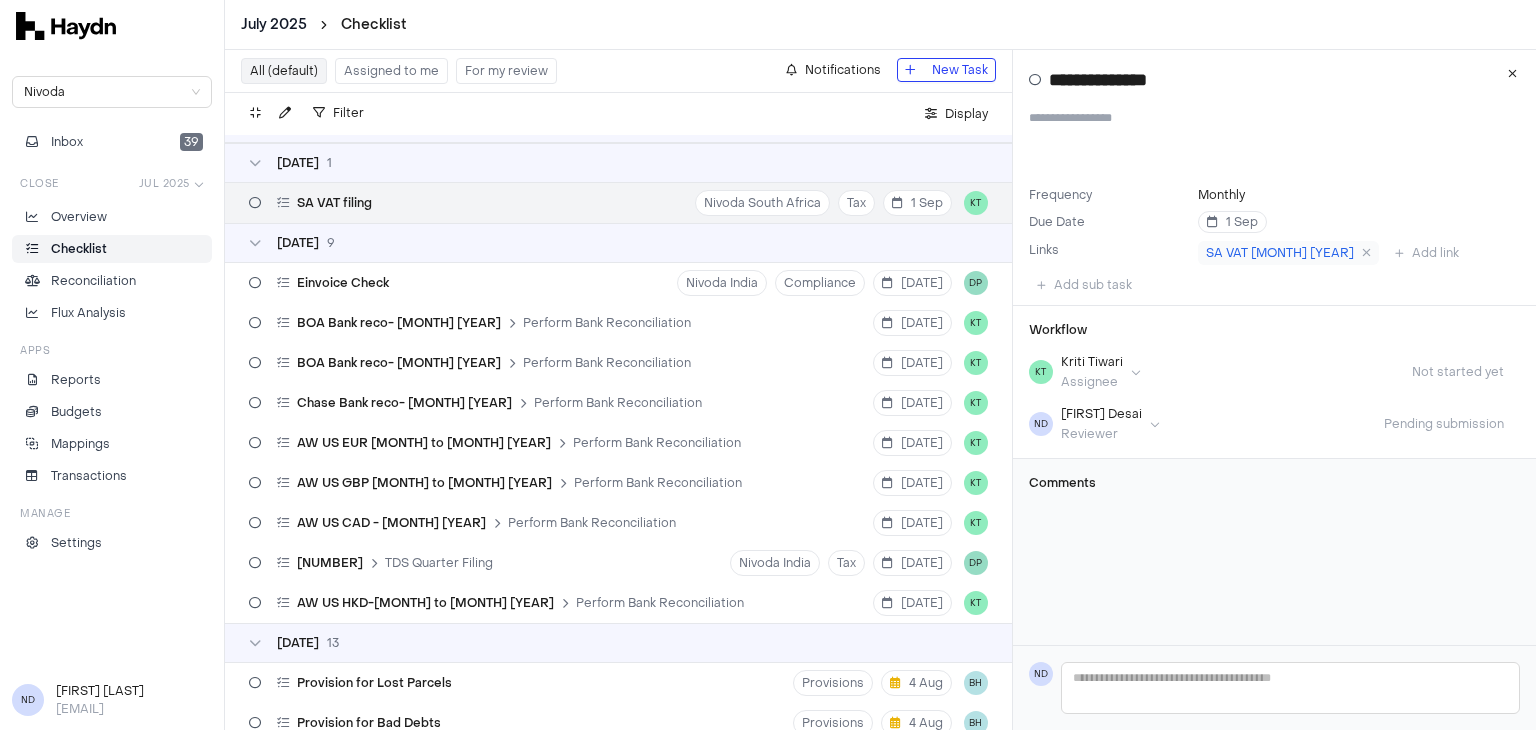 scroll, scrollTop: 0, scrollLeft: 0, axis: both 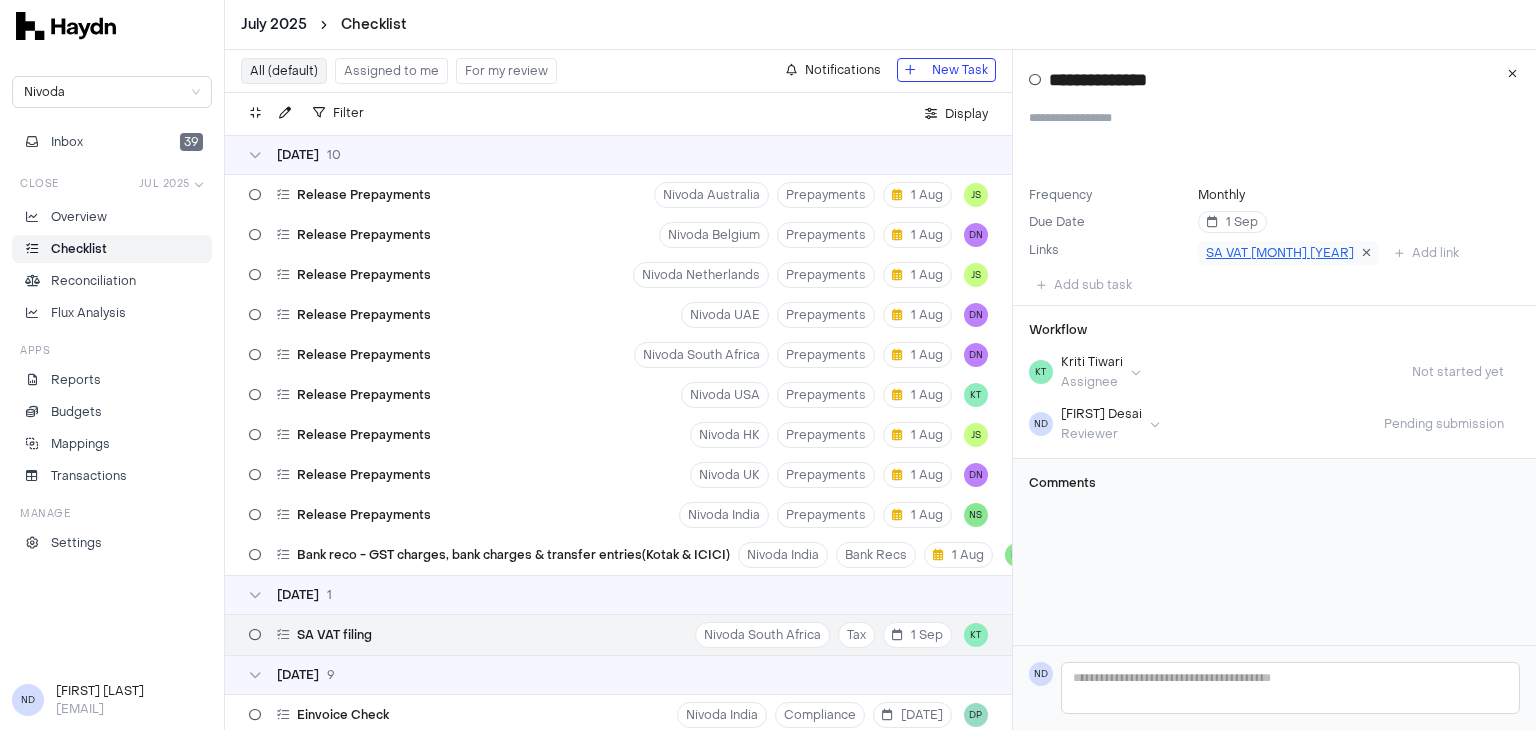 click at bounding box center [1366, 253] 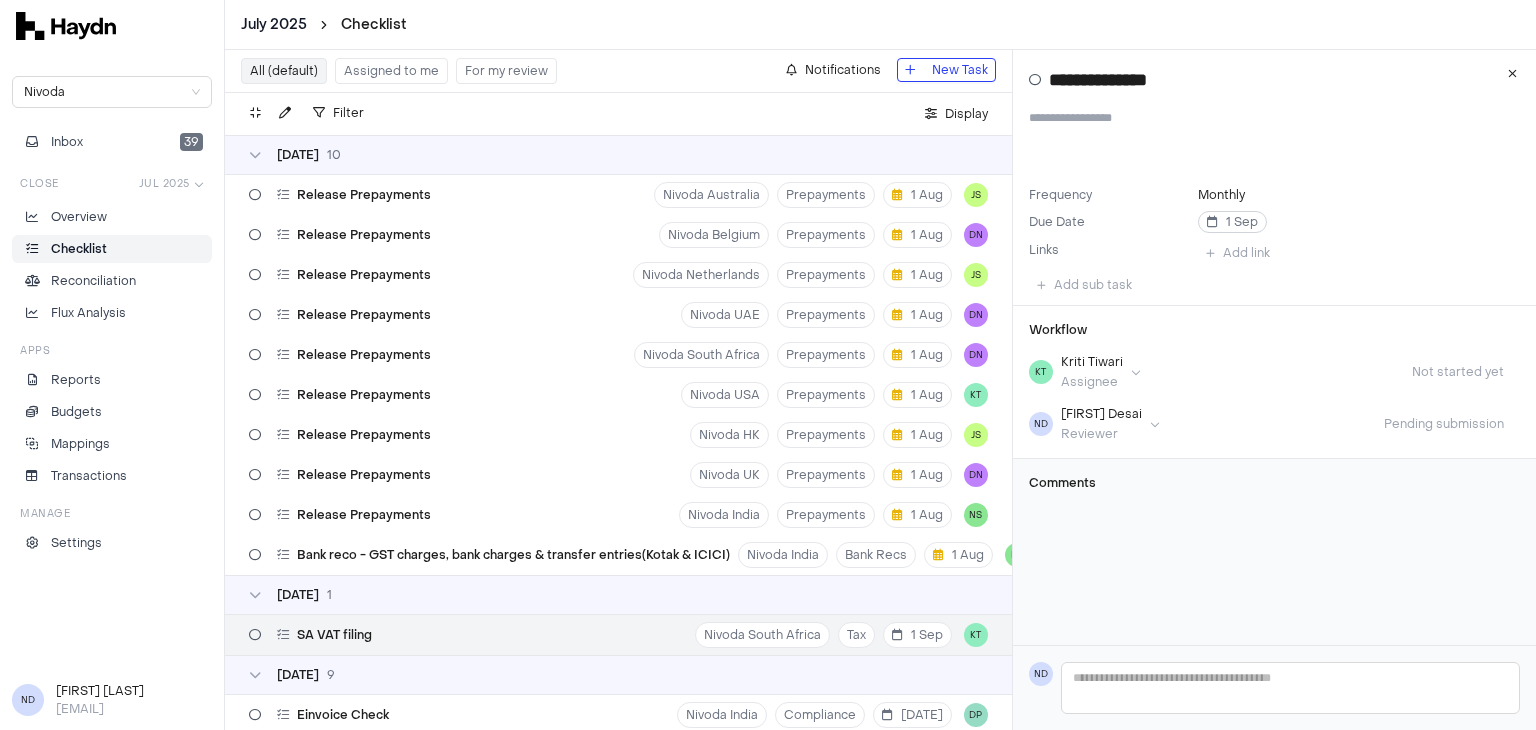 click on "1 Sep" at bounding box center (1232, 222) 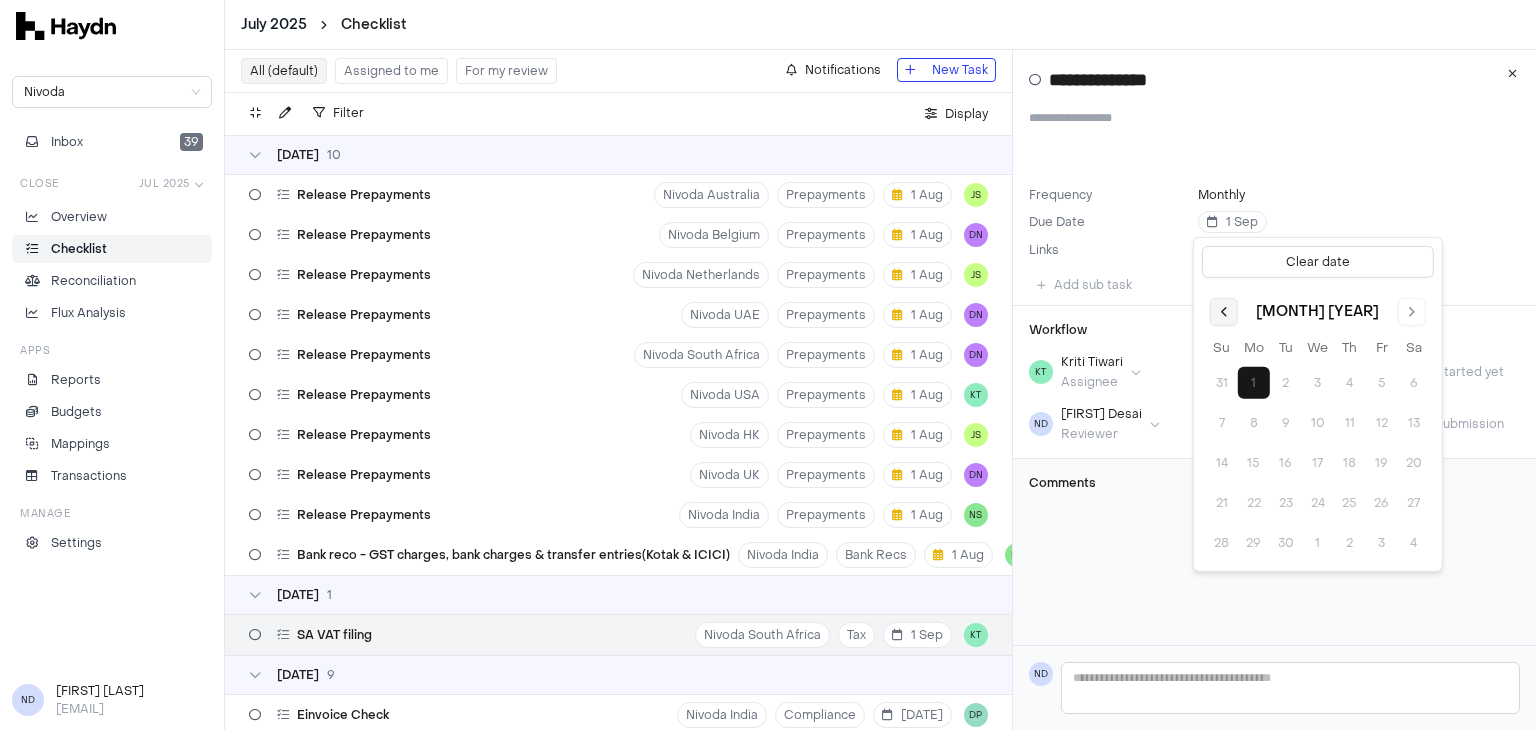 click at bounding box center [1224, 312] 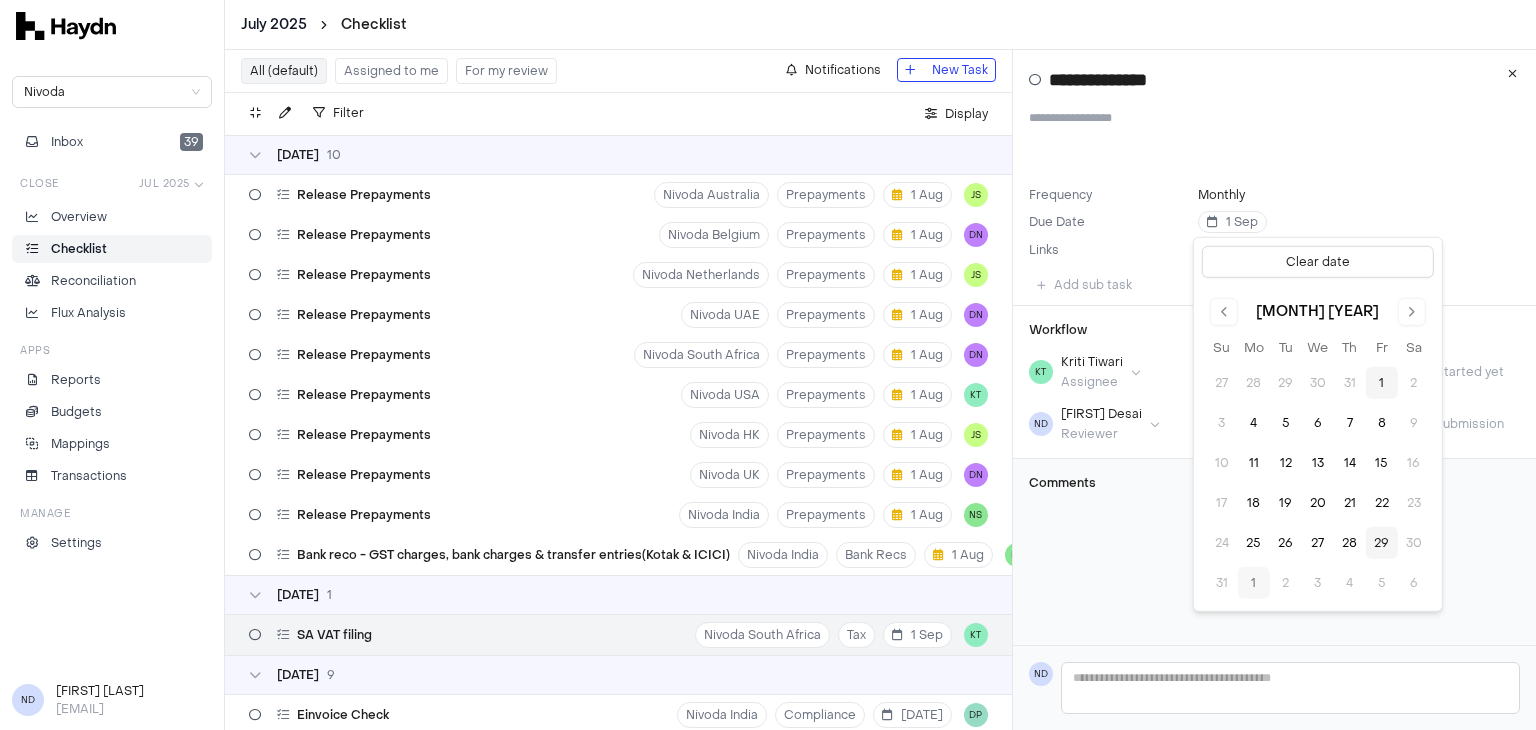 click on "29" at bounding box center [1382, 543] 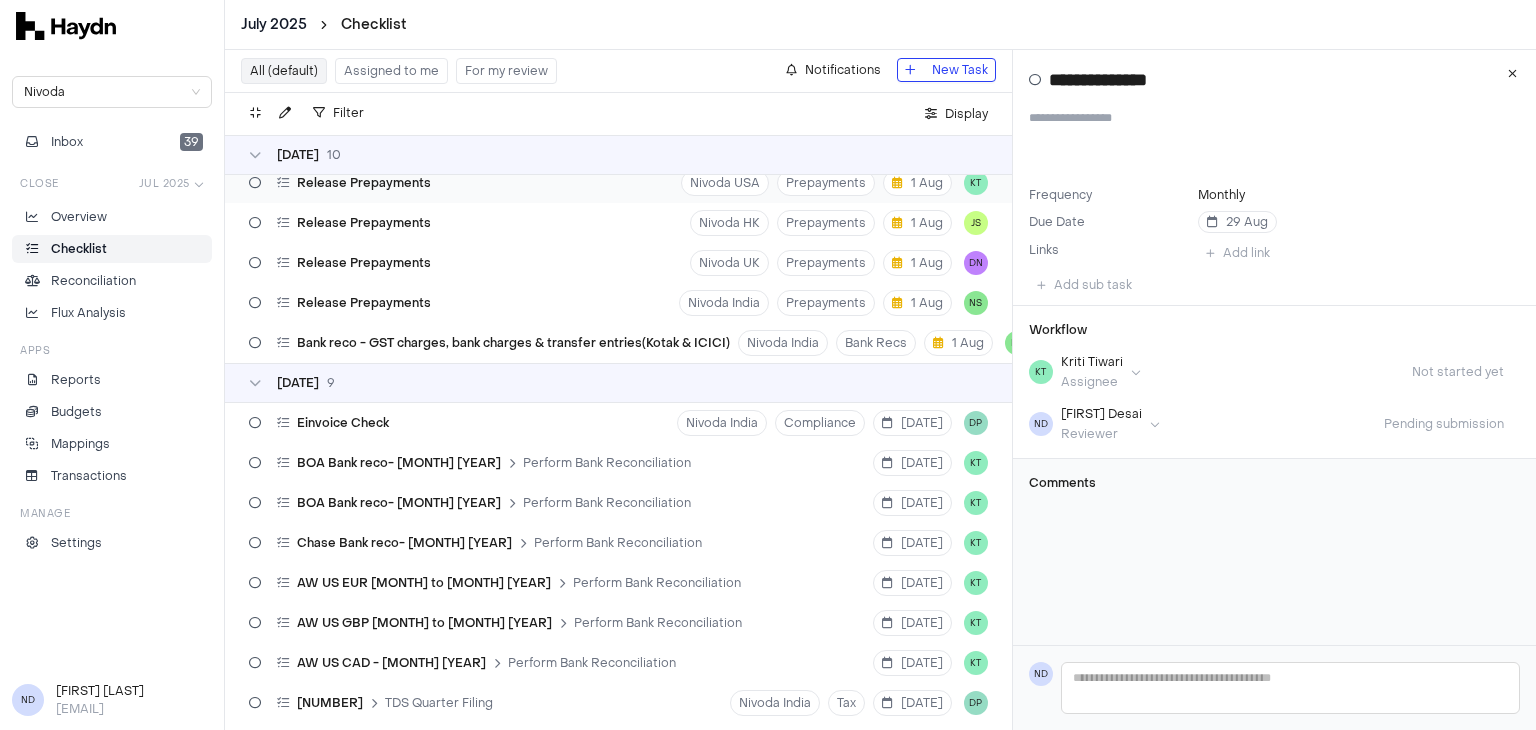 scroll, scrollTop: 244, scrollLeft: 0, axis: vertical 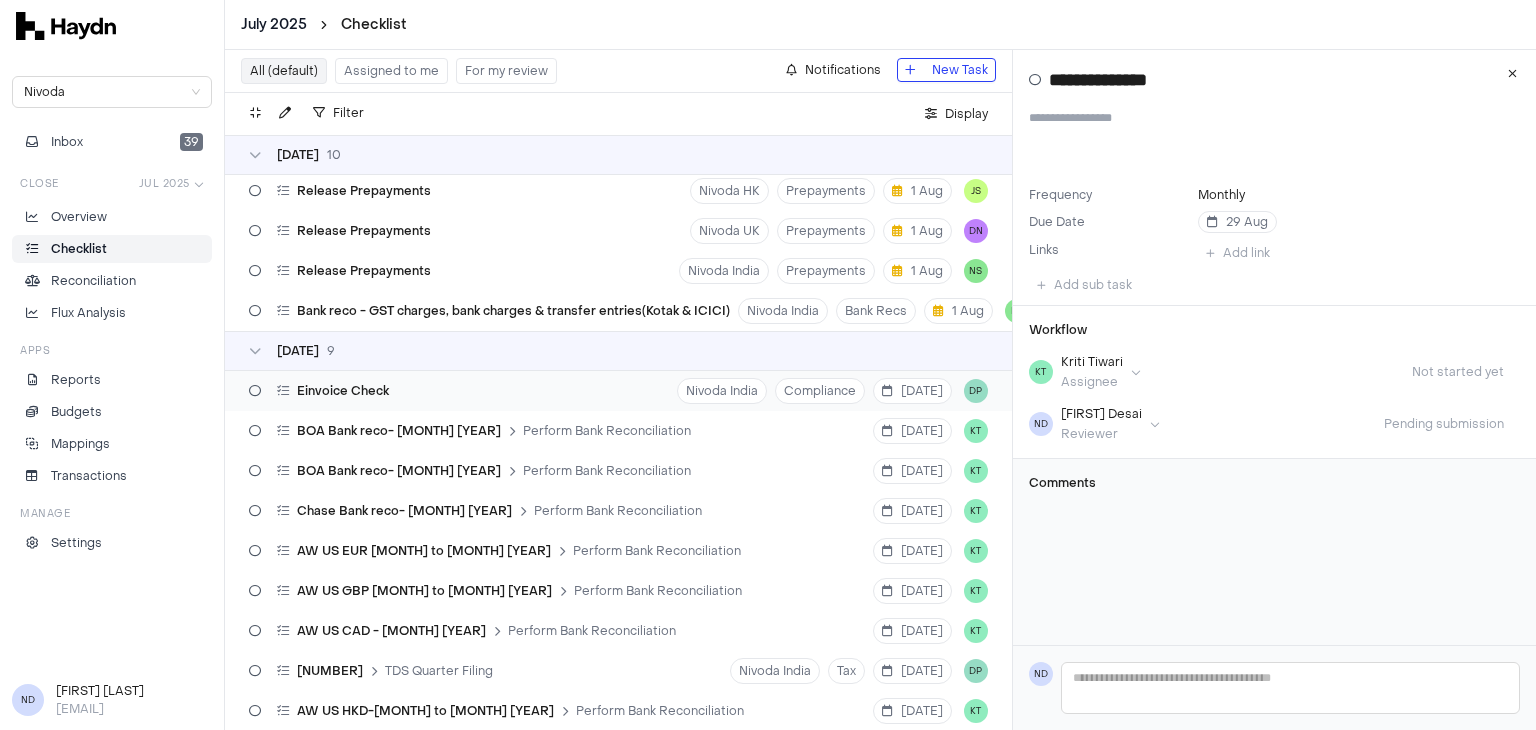 click on "Einvoice Check  Nivoda India Compliance 2 [MONTH] DP" at bounding box center (618, 391) 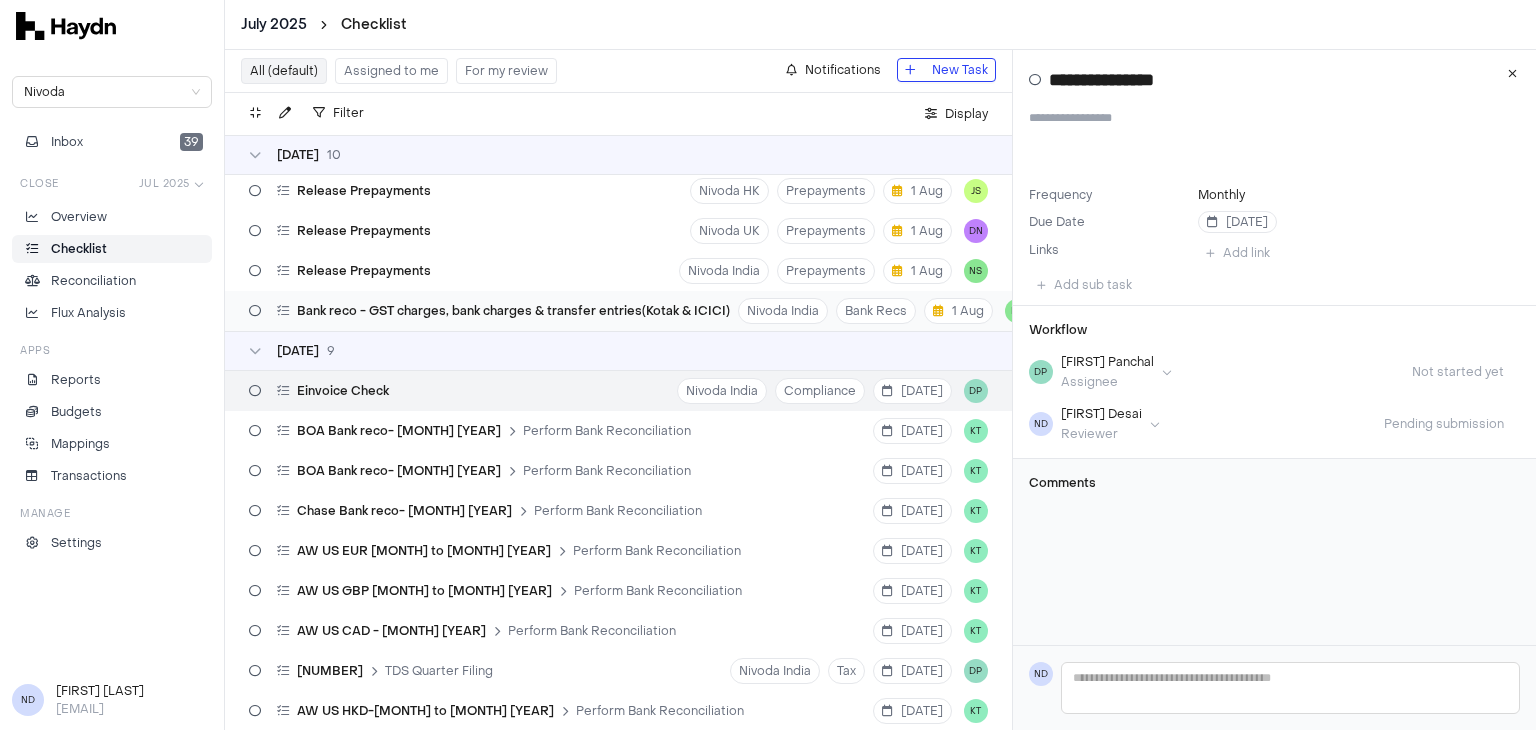 scroll, scrollTop: 0, scrollLeft: 0, axis: both 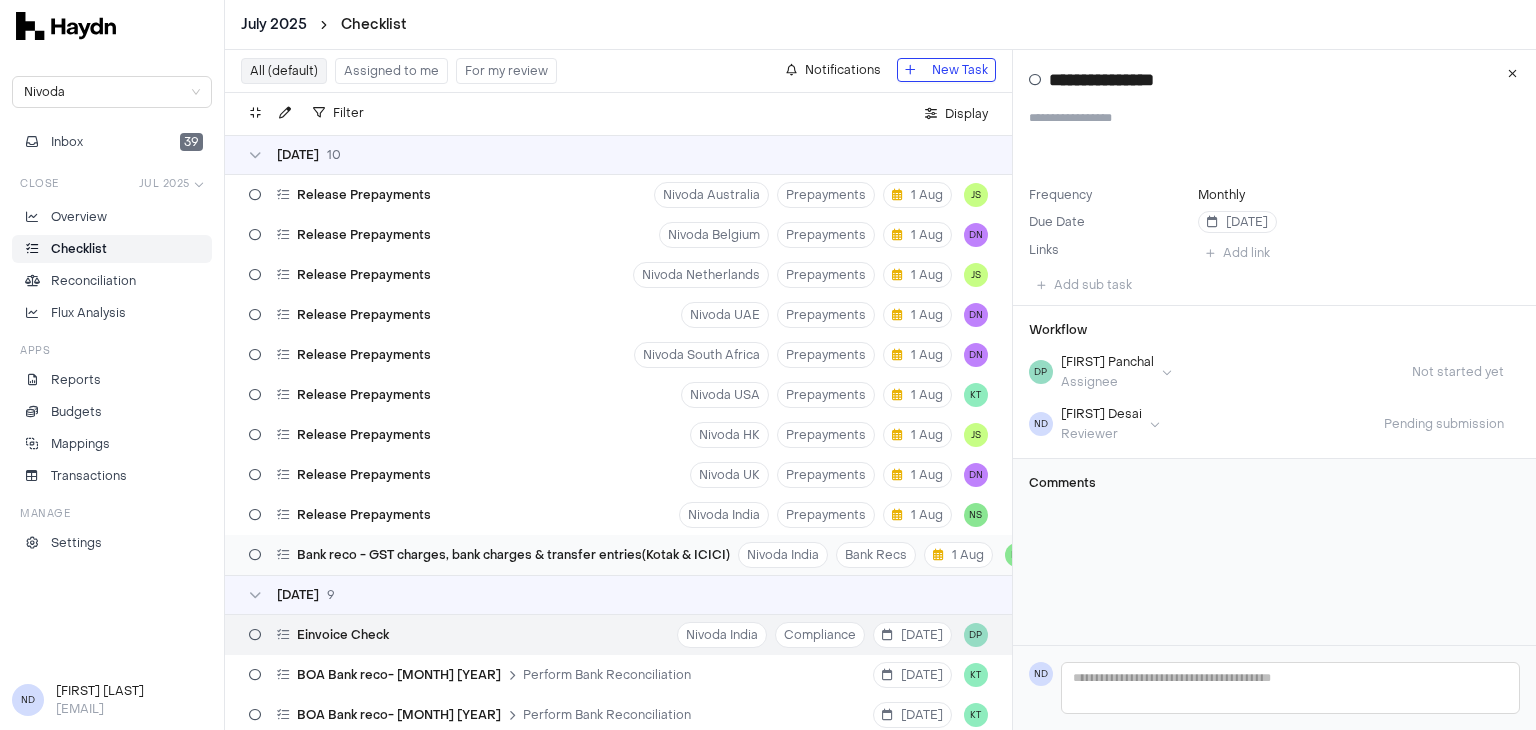click on "Bank reco - GST charges, bank charges & transfer entries(Kotak & ICICI)" at bounding box center [489, 555] 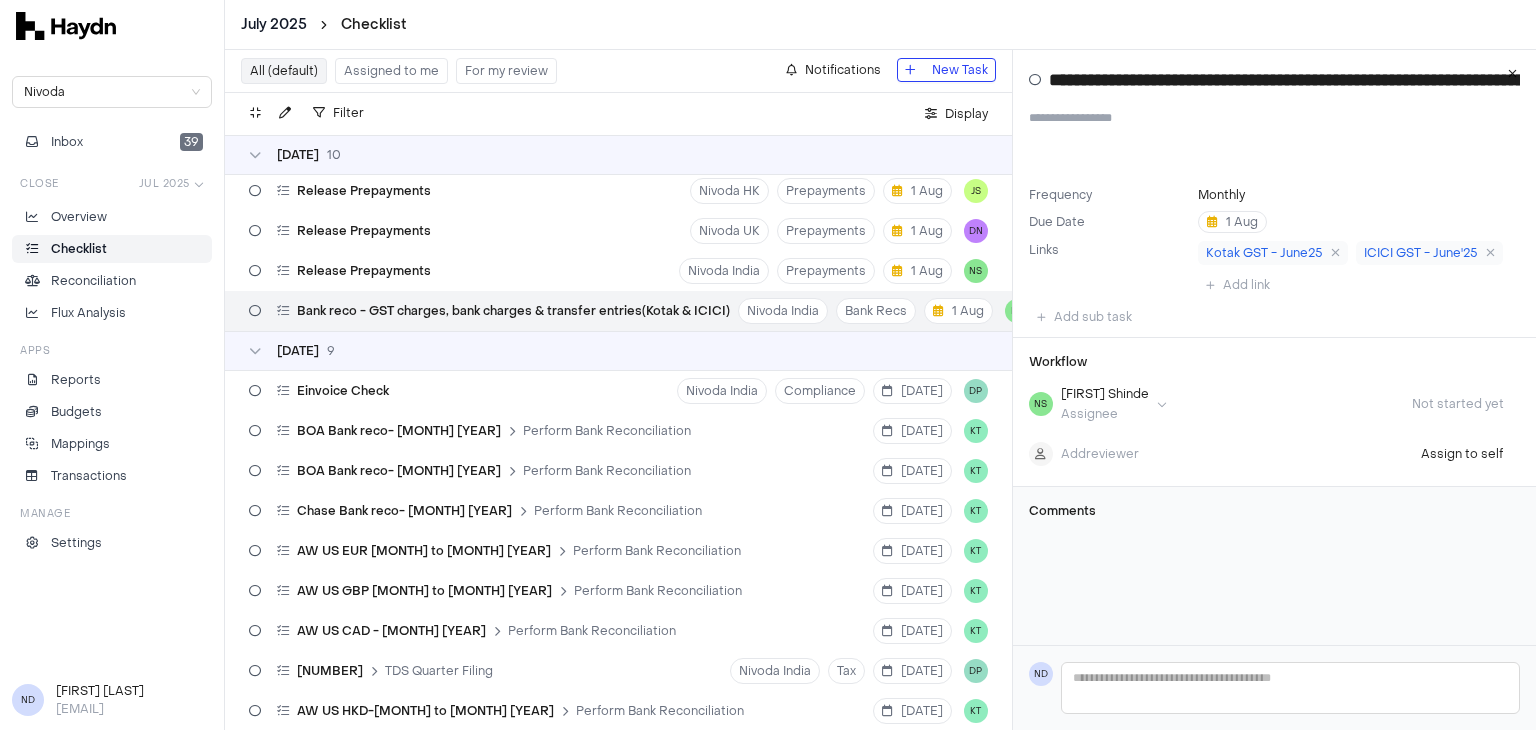 scroll, scrollTop: 272, scrollLeft: 0, axis: vertical 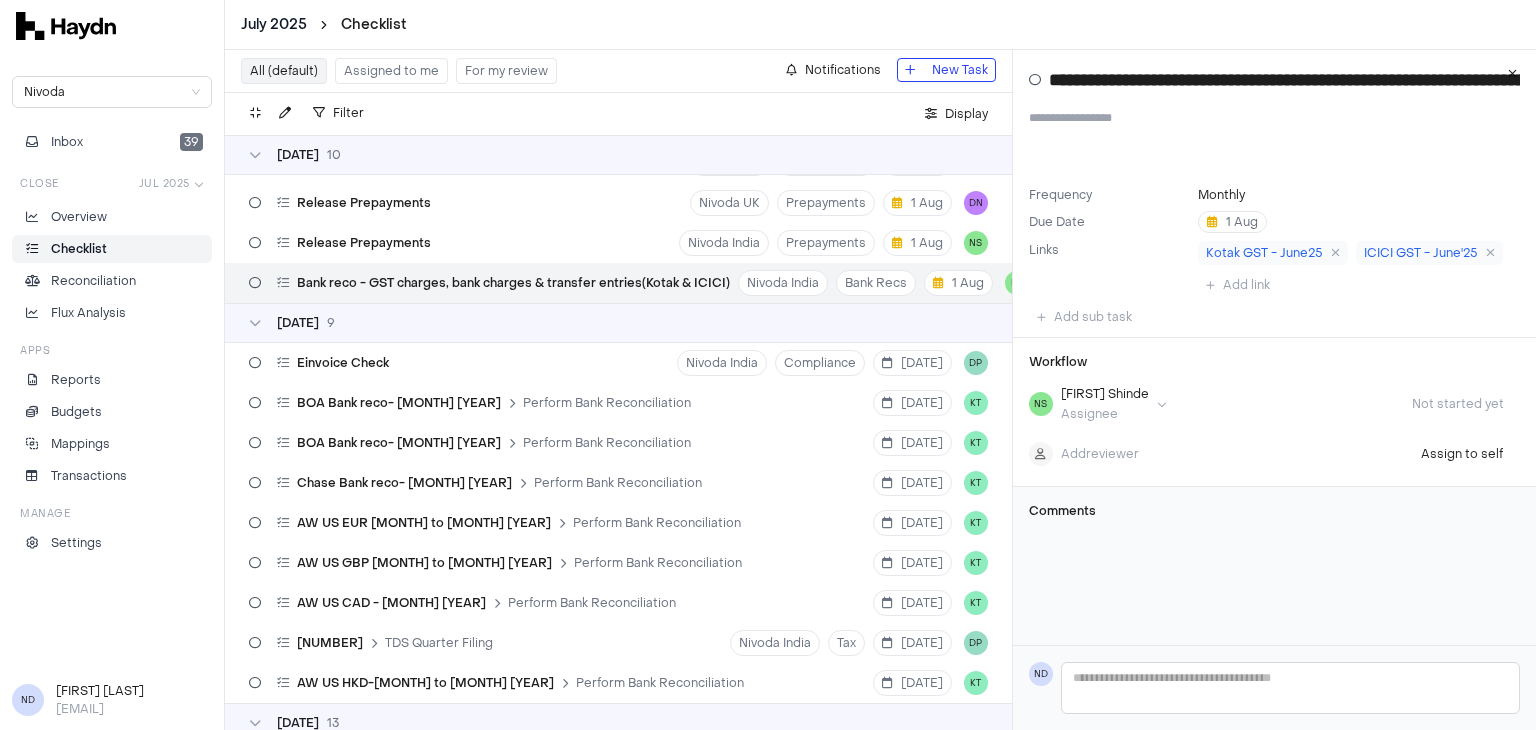 click on "BOA Bank reco- [MONTH] [YEAR]" at bounding box center (399, 403) 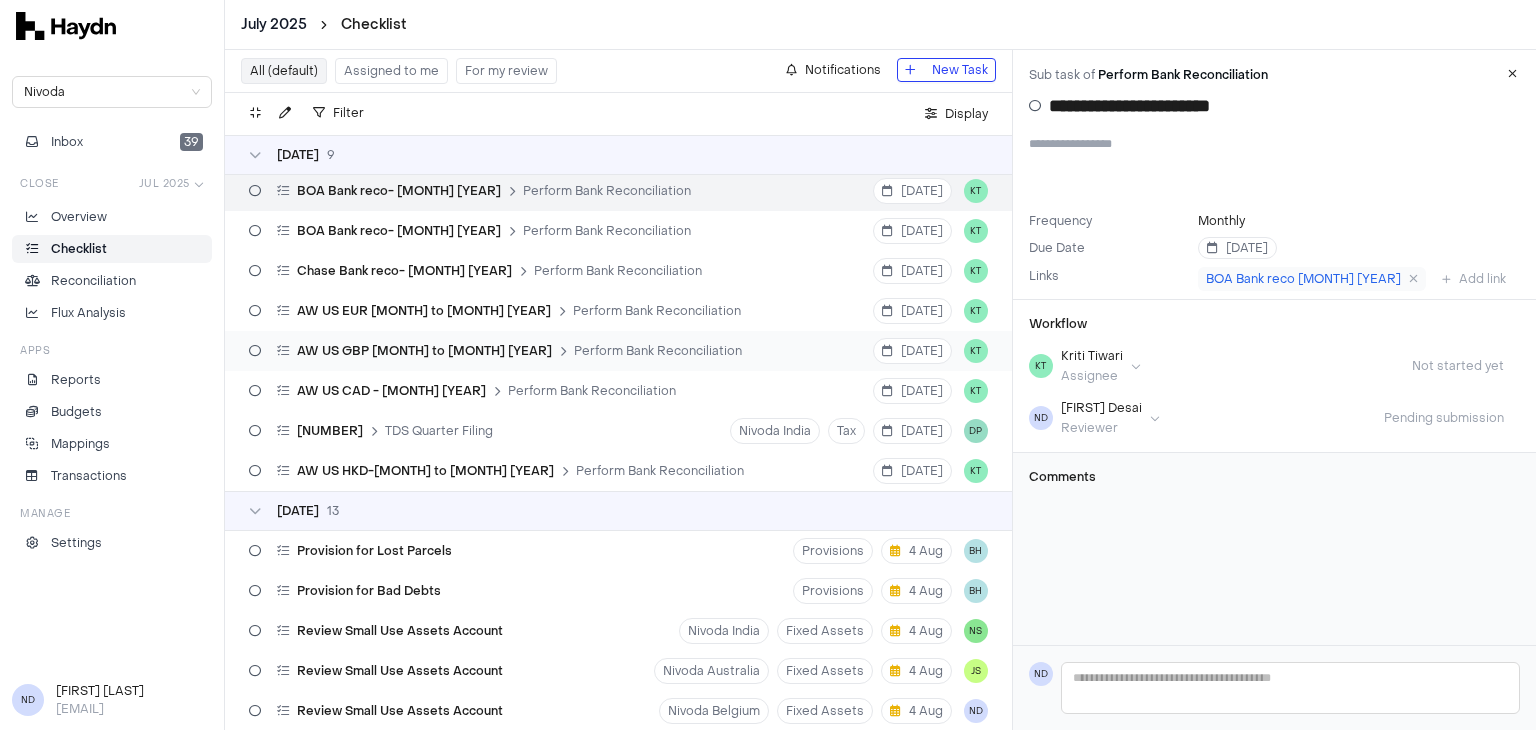 scroll, scrollTop: 483, scrollLeft: 0, axis: vertical 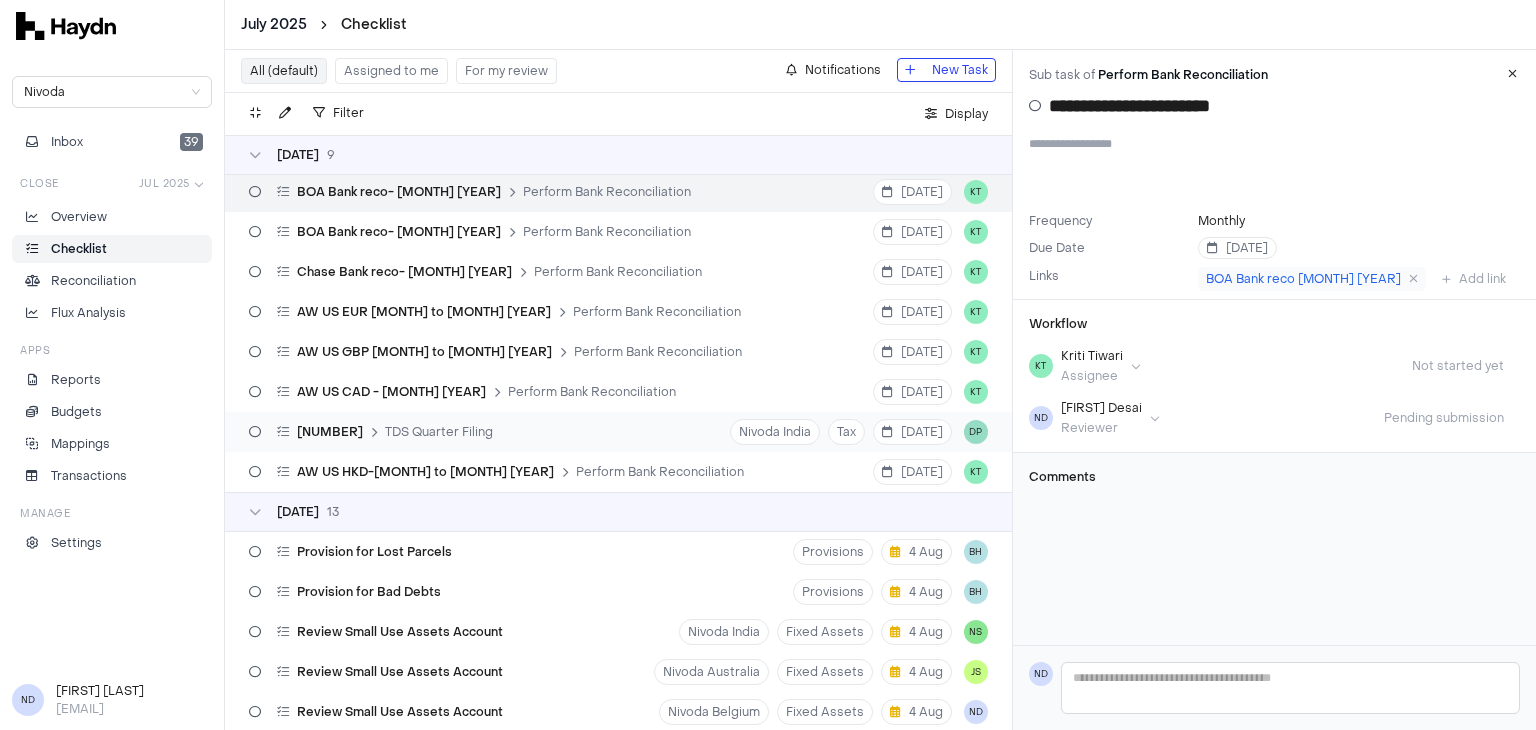 click on "26Q TDS Quarter Filing Nivoda India Tax 2 [MONTH] DP" at bounding box center (618, 432) 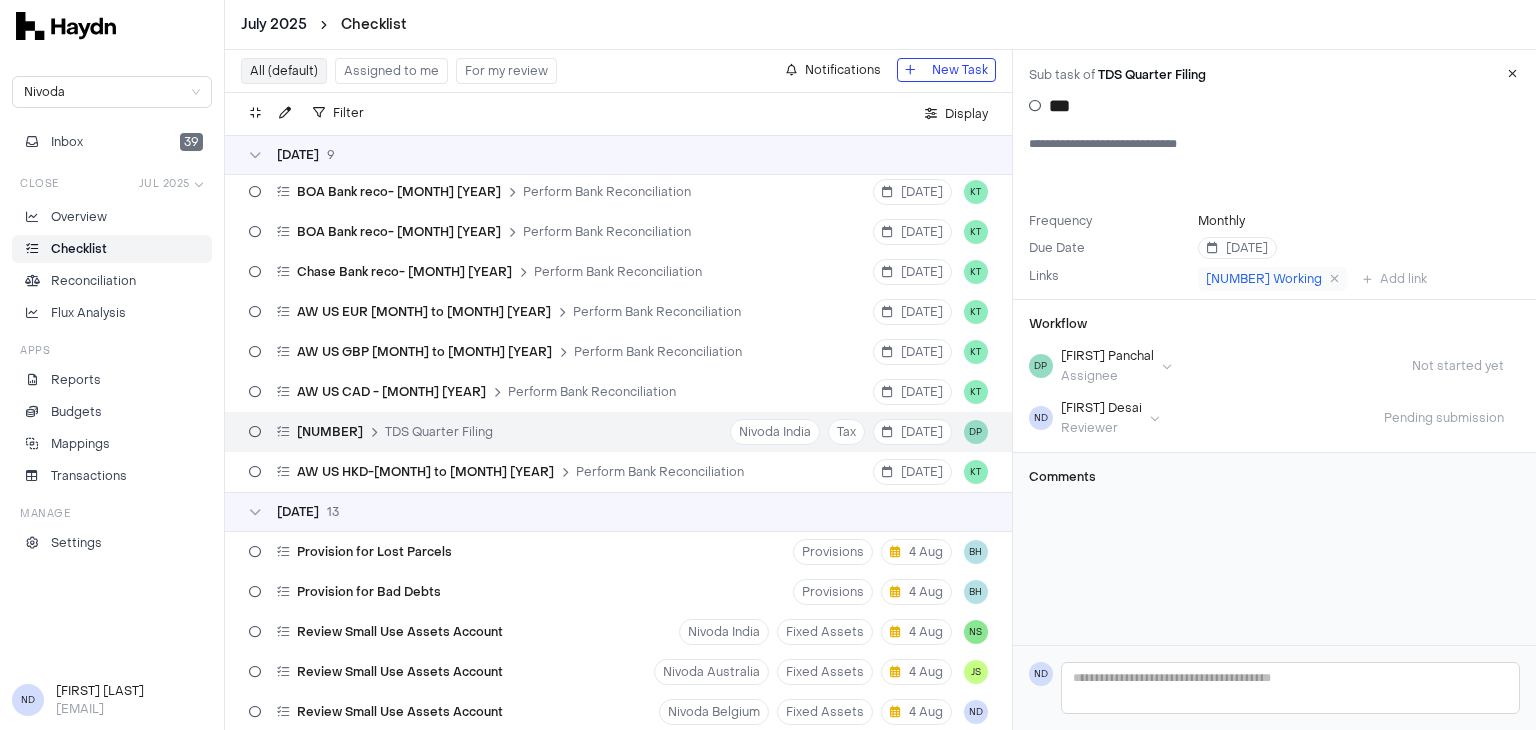 type 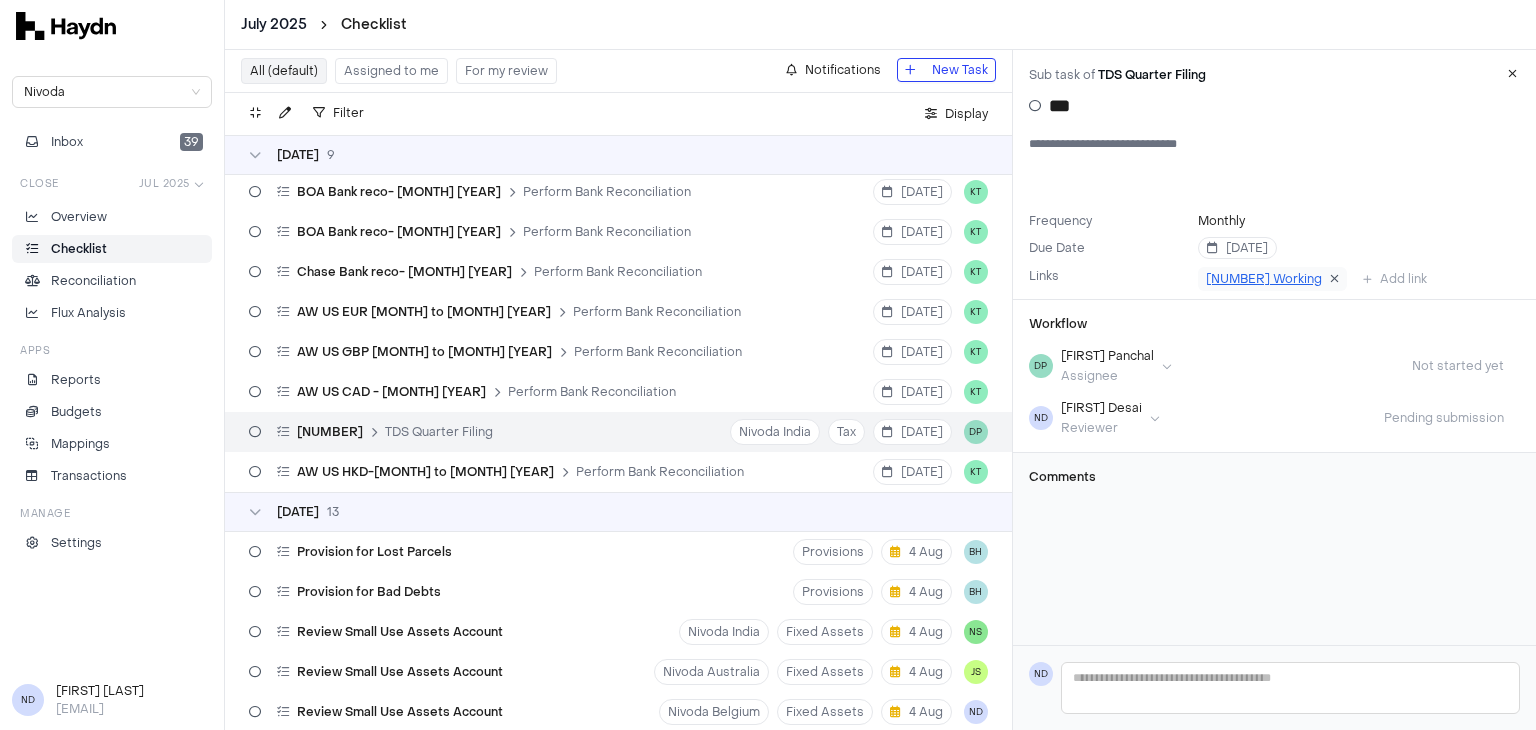 click at bounding box center [1334, 279] 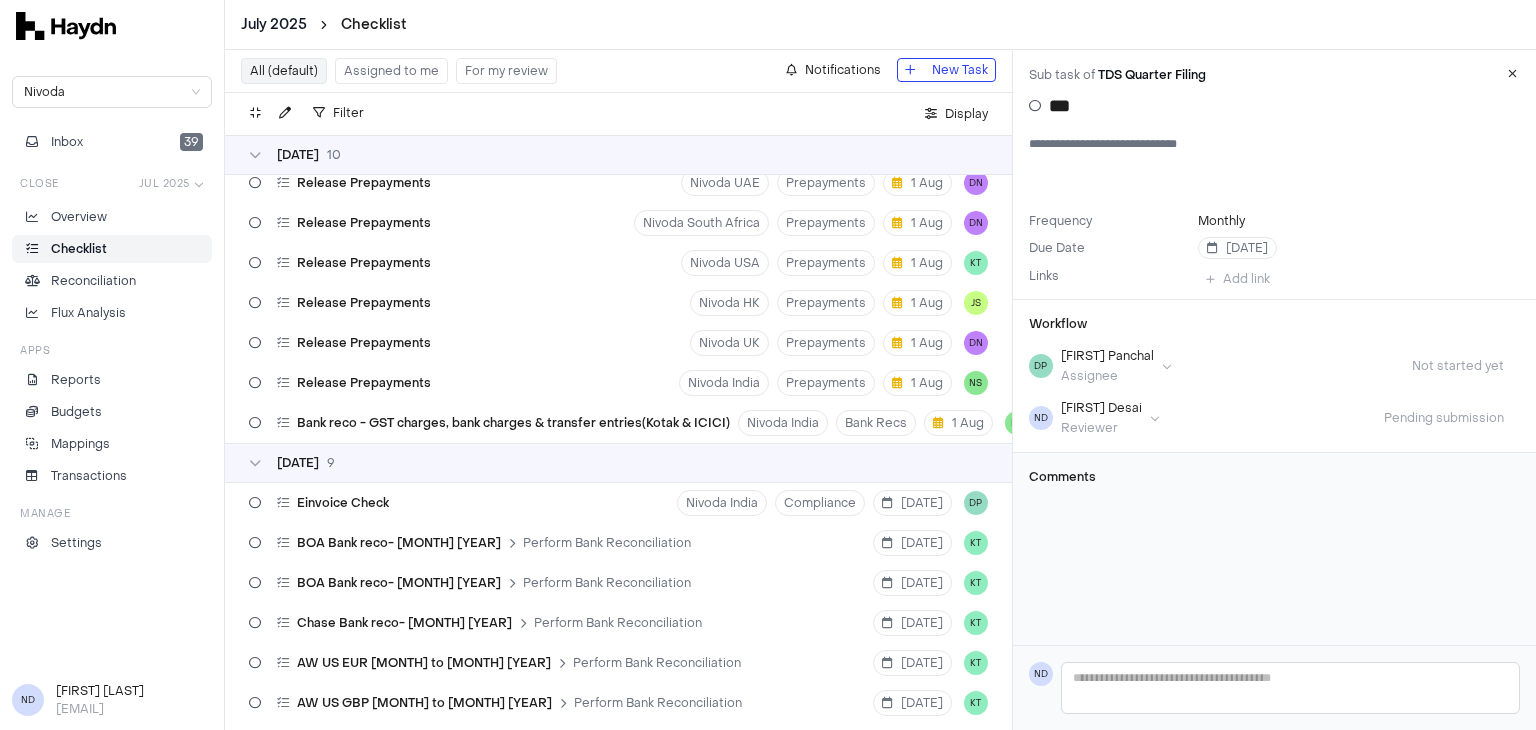 scroll, scrollTop: 0, scrollLeft: 0, axis: both 